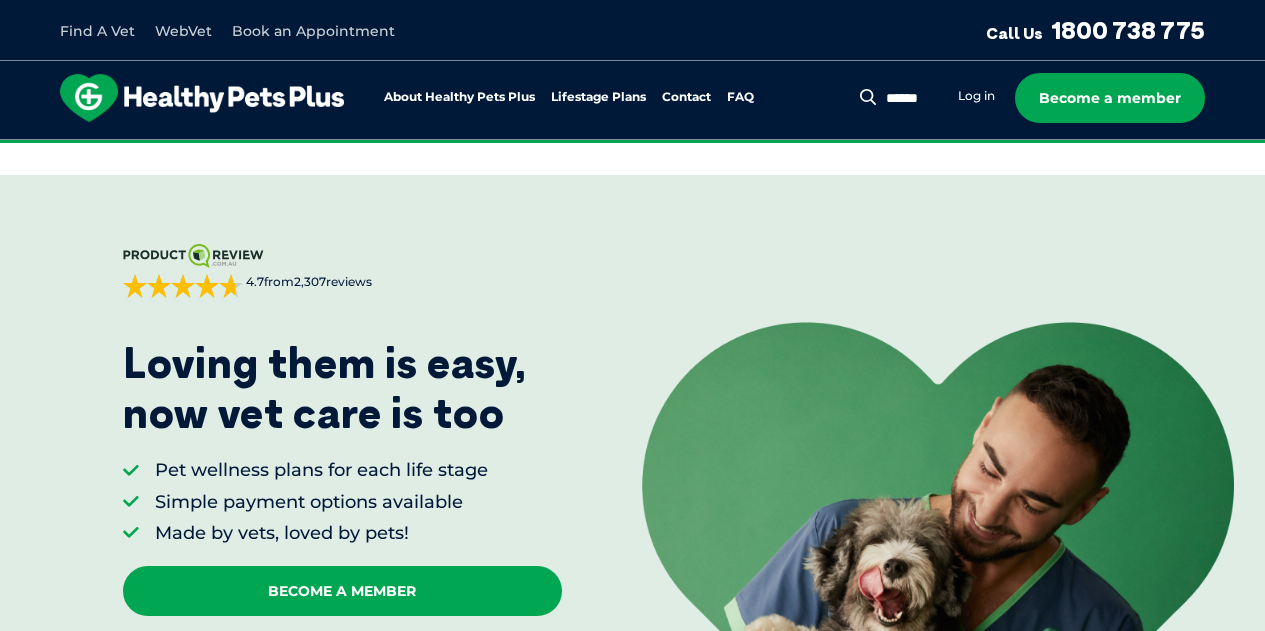 scroll, scrollTop: 813, scrollLeft: 0, axis: vertical 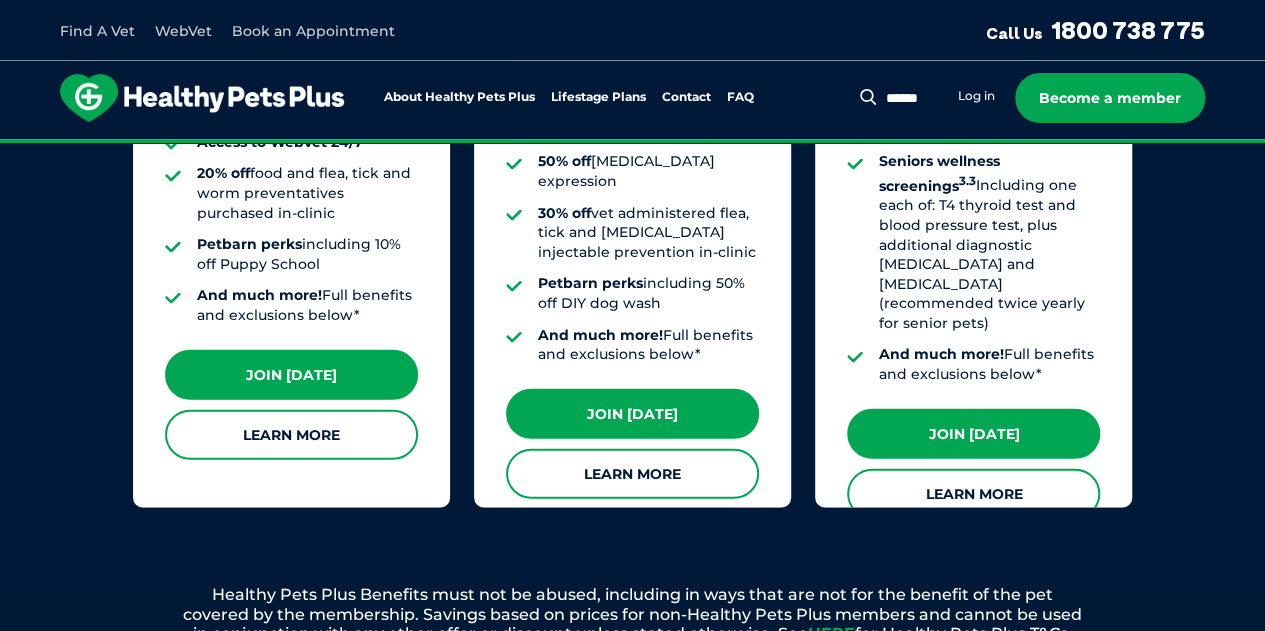 click on "Learn More" at bounding box center (973, 494) 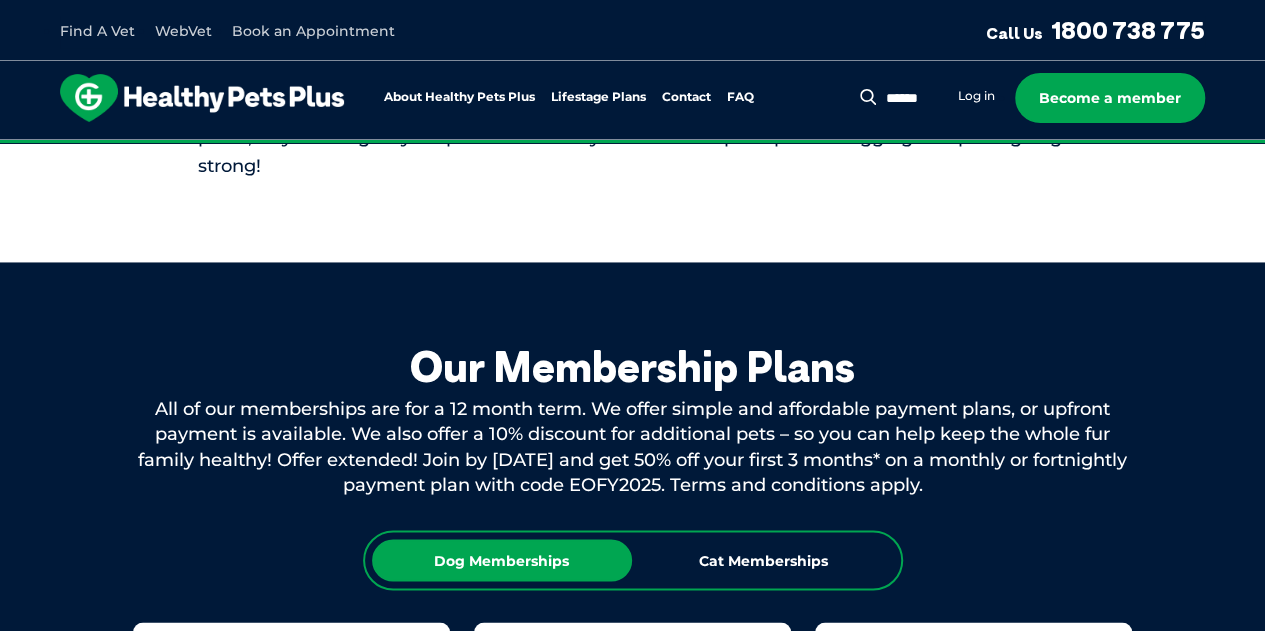 scroll, scrollTop: 1442, scrollLeft: 0, axis: vertical 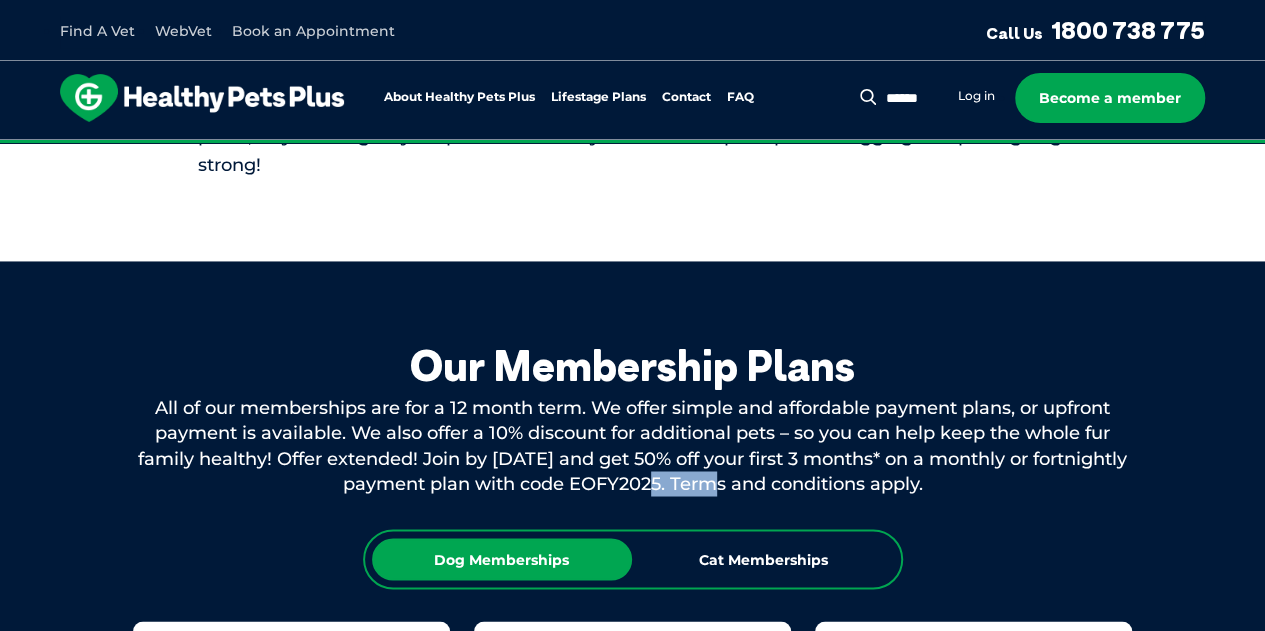 drag, startPoint x: 625, startPoint y: 487, endPoint x: 711, endPoint y: 482, distance: 86.145226 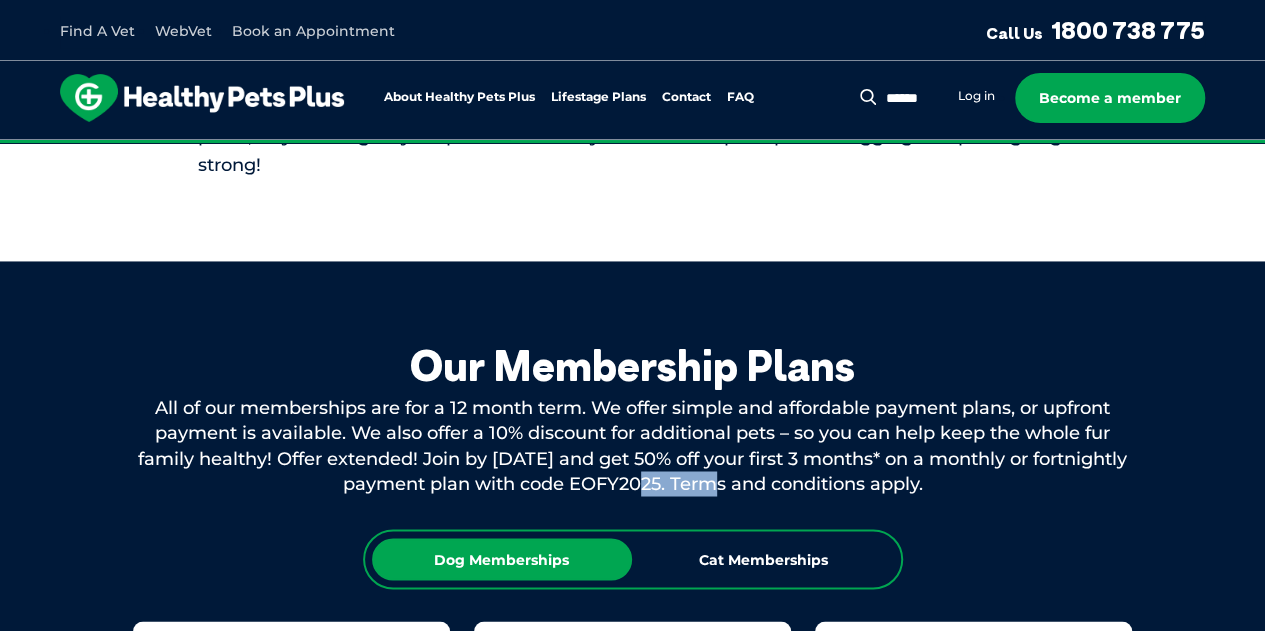 drag, startPoint x: 619, startPoint y: 480, endPoint x: 709, endPoint y: 487, distance: 90.27181 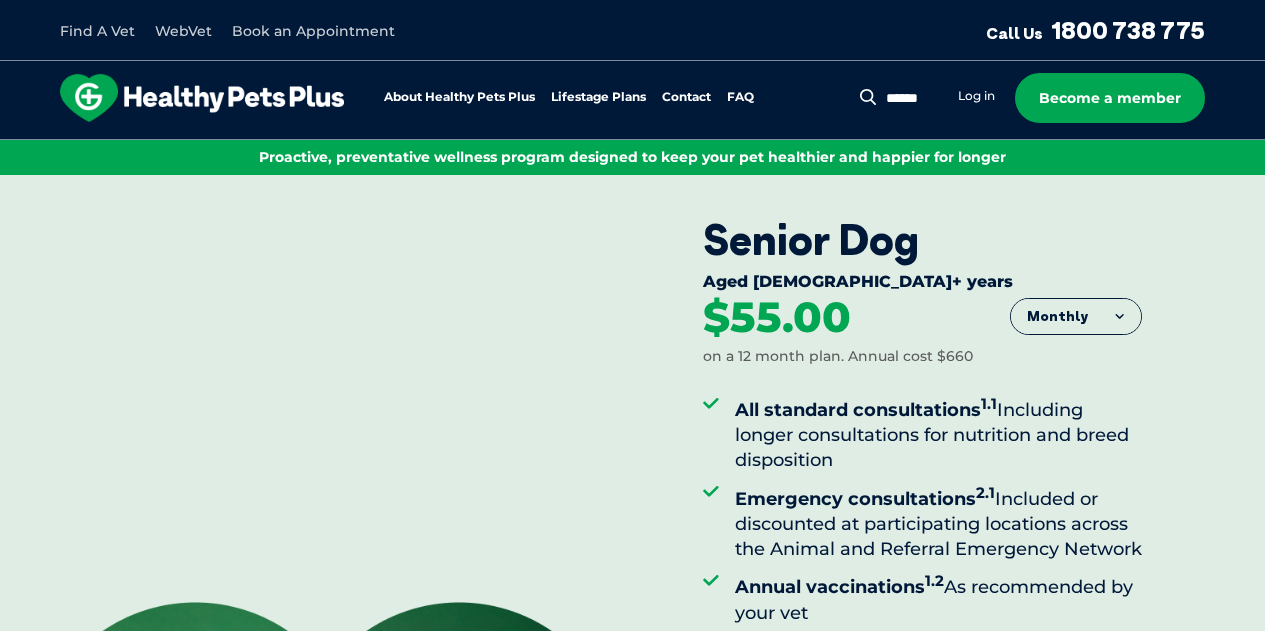 scroll, scrollTop: 0, scrollLeft: 0, axis: both 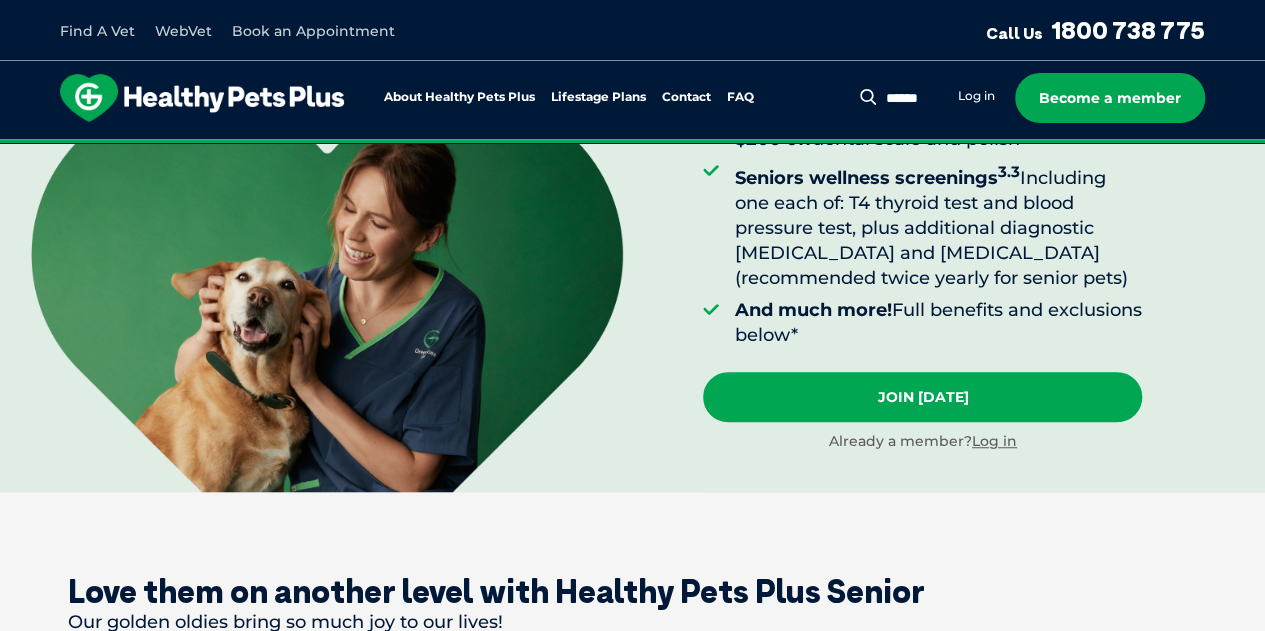 click on "Join [DATE]" at bounding box center (922, 397) 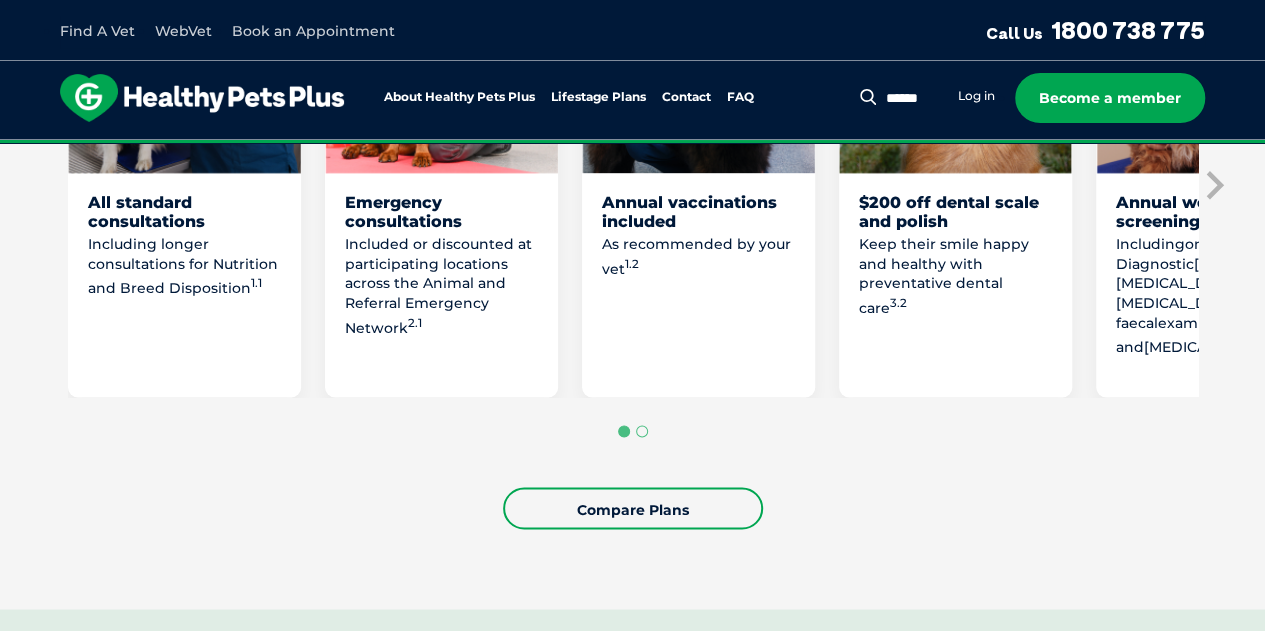 scroll, scrollTop: 1416, scrollLeft: 0, axis: vertical 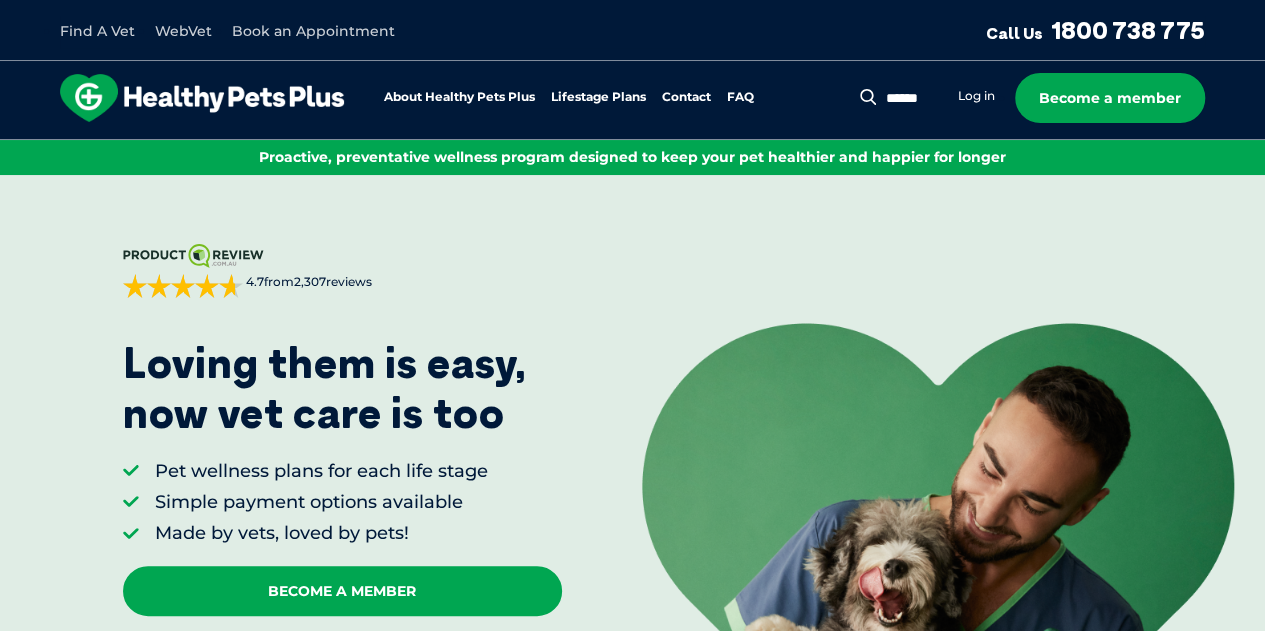 click on "Log in" at bounding box center (976, 96) 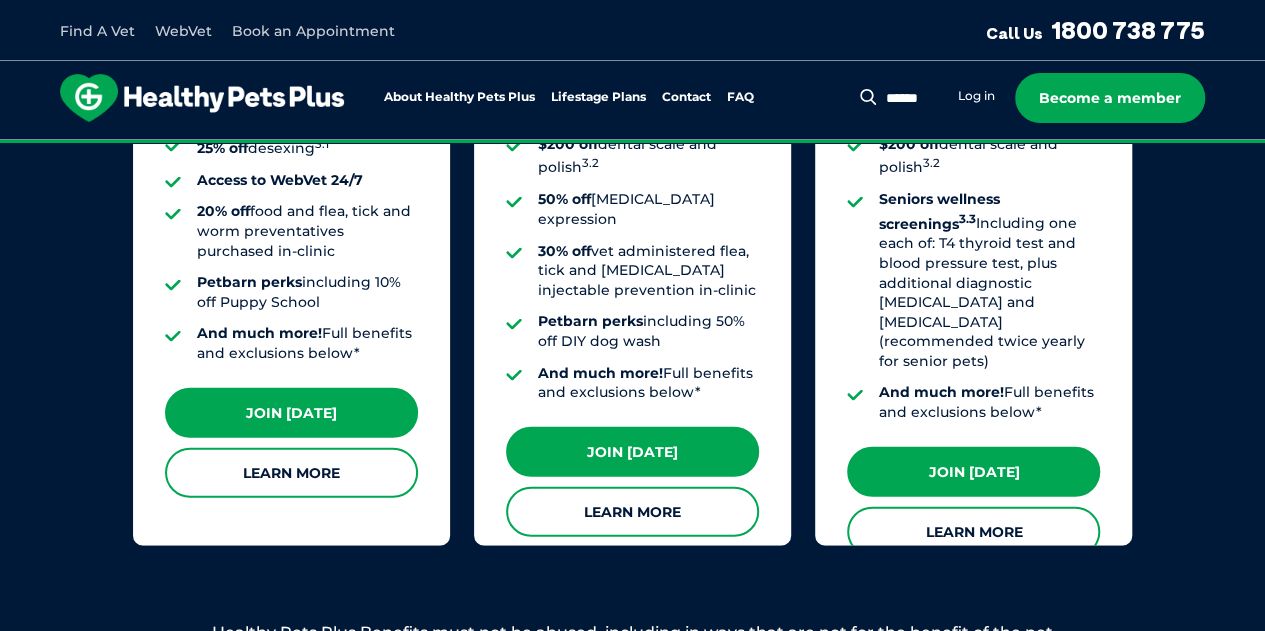 scroll, scrollTop: 2635, scrollLeft: 0, axis: vertical 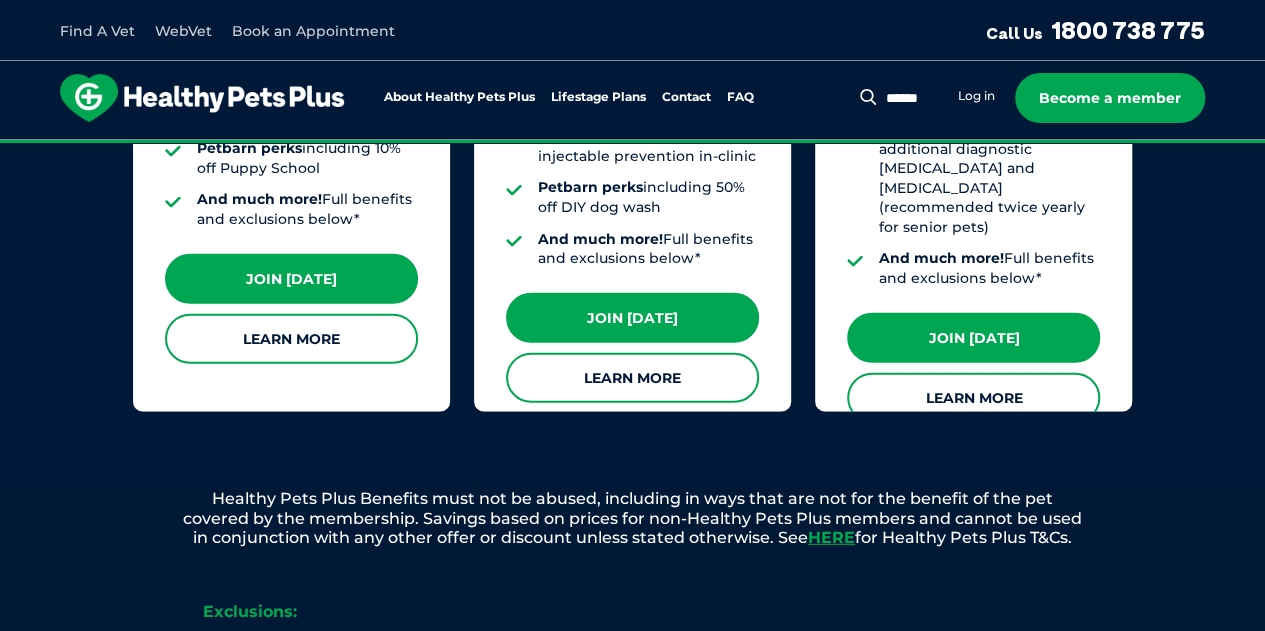click on "Learn More" at bounding box center (973, 398) 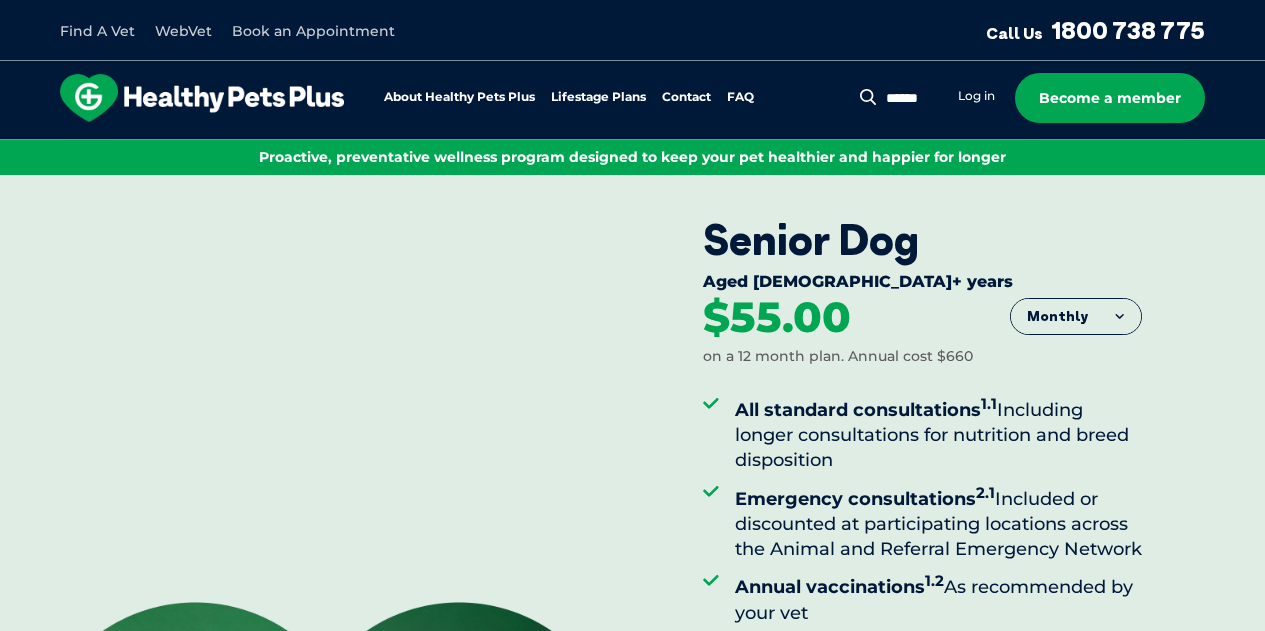 scroll, scrollTop: 0, scrollLeft: 0, axis: both 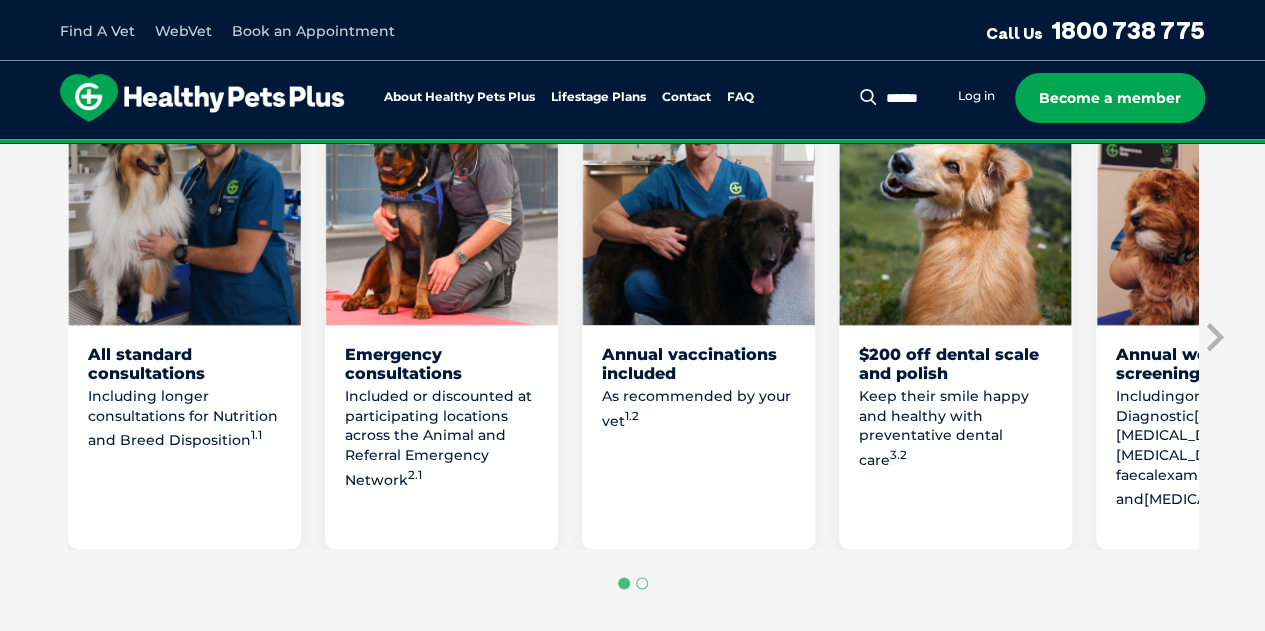 click 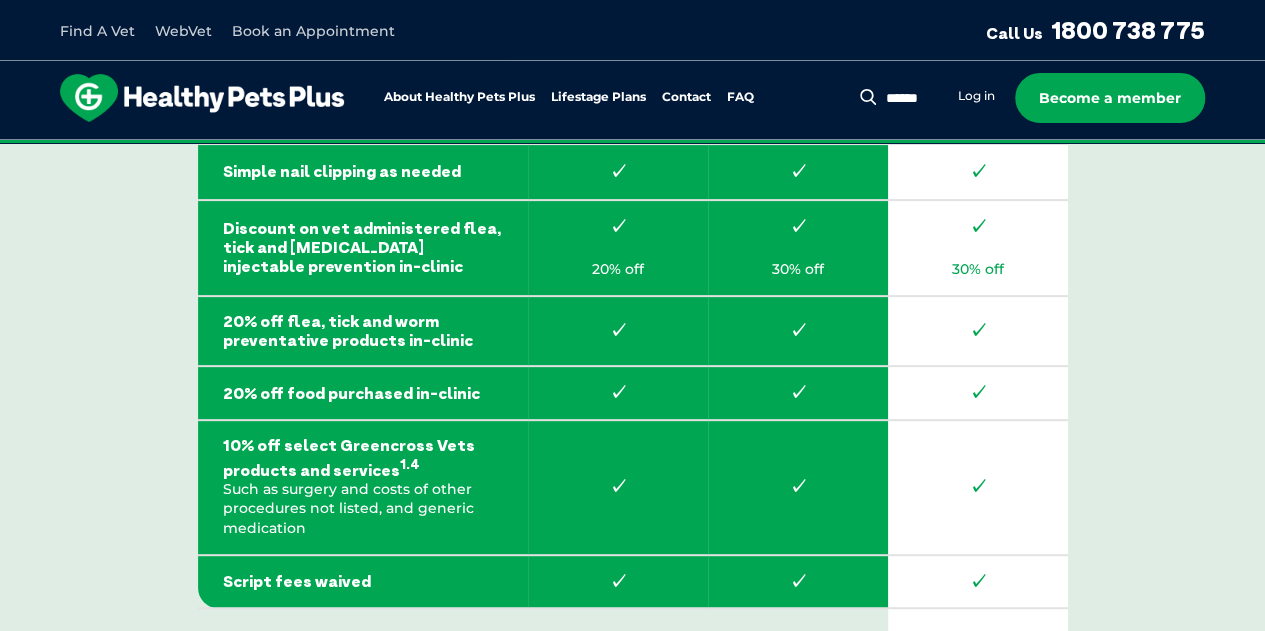 scroll, scrollTop: 3977, scrollLeft: 0, axis: vertical 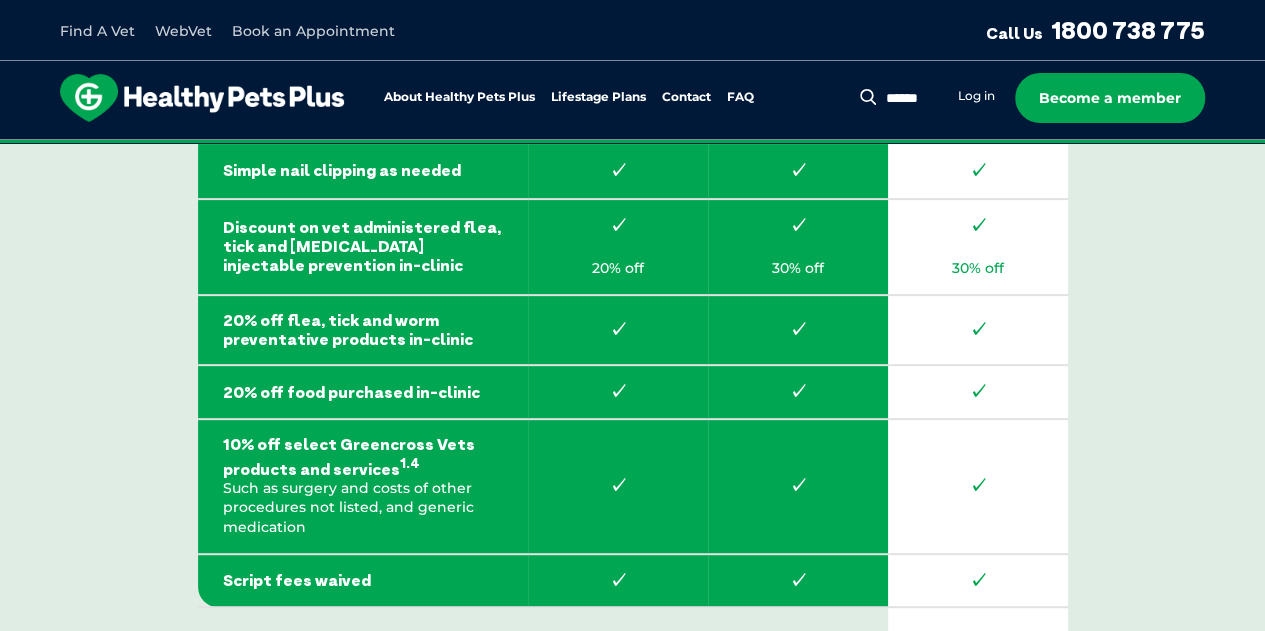 click on "✓" at bounding box center [978, 486] 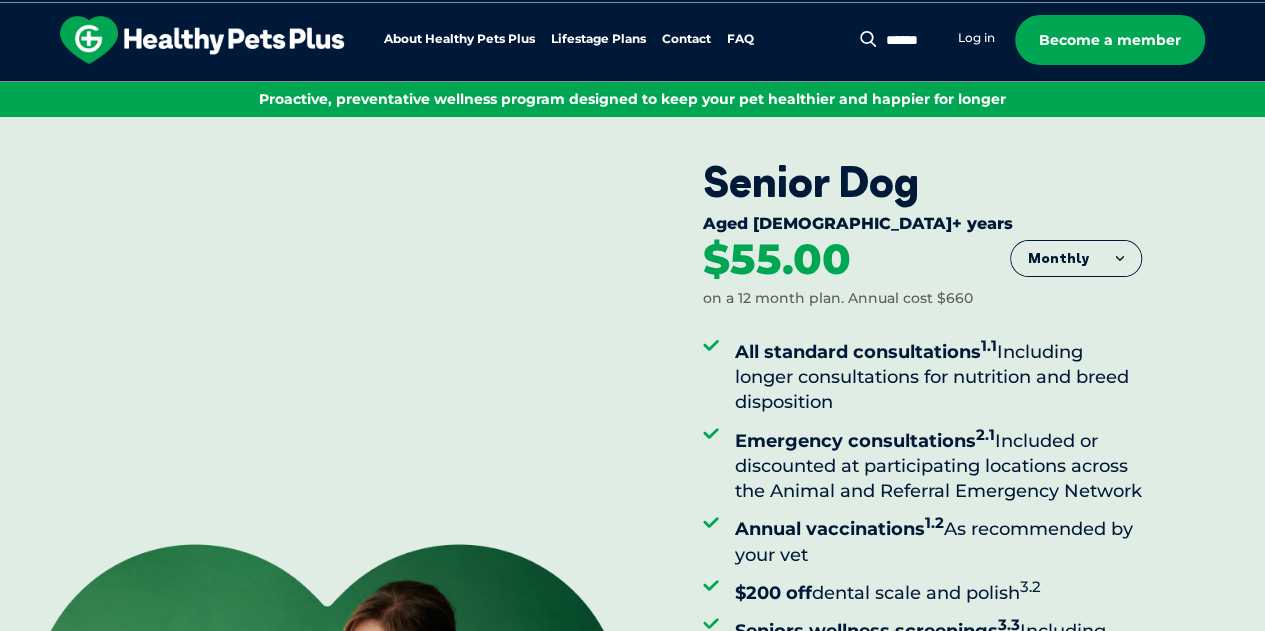 scroll, scrollTop: 0, scrollLeft: 0, axis: both 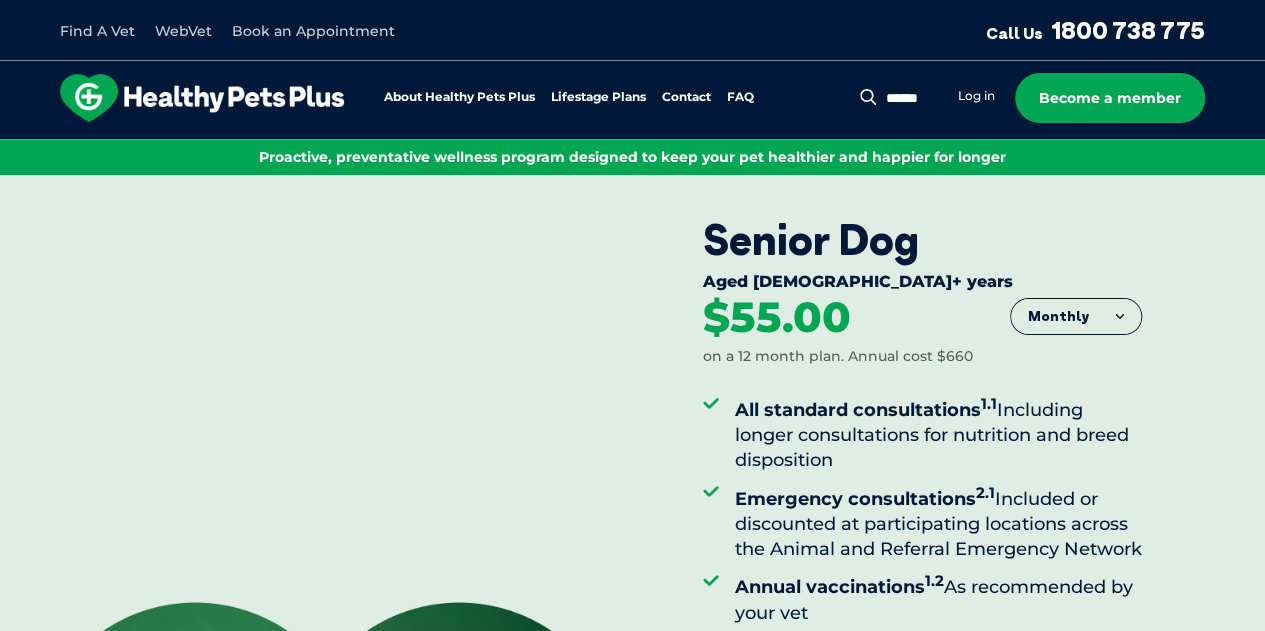 click on "FAQ" at bounding box center [740, 97] 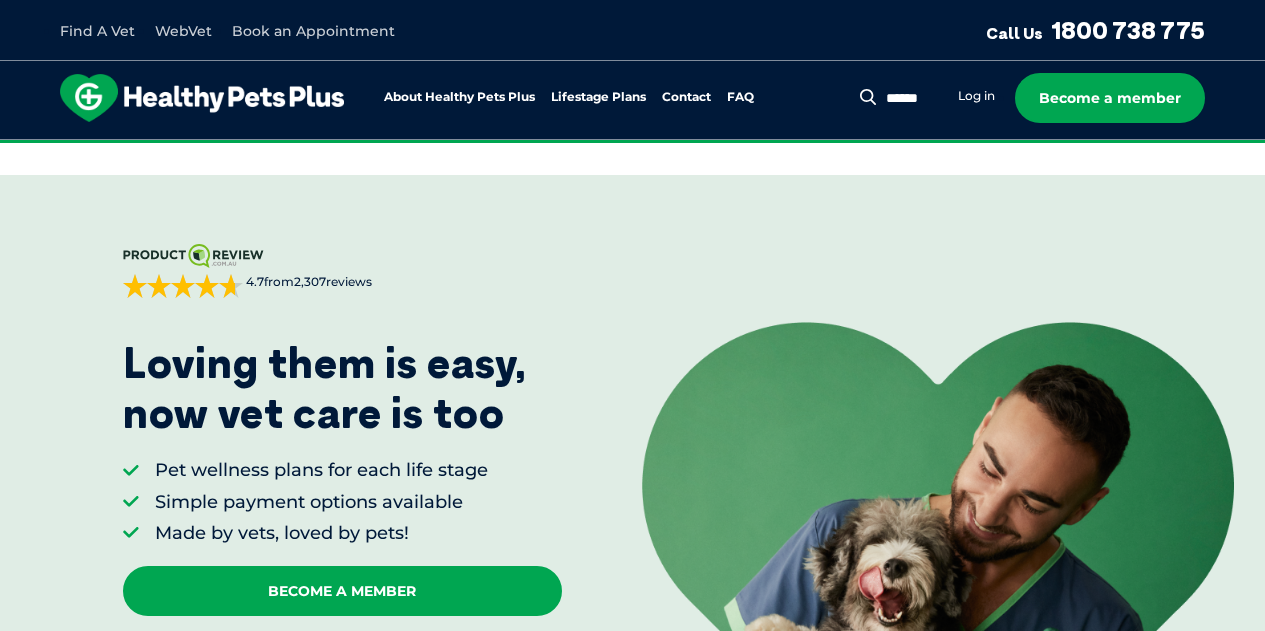 scroll, scrollTop: 4549, scrollLeft: 0, axis: vertical 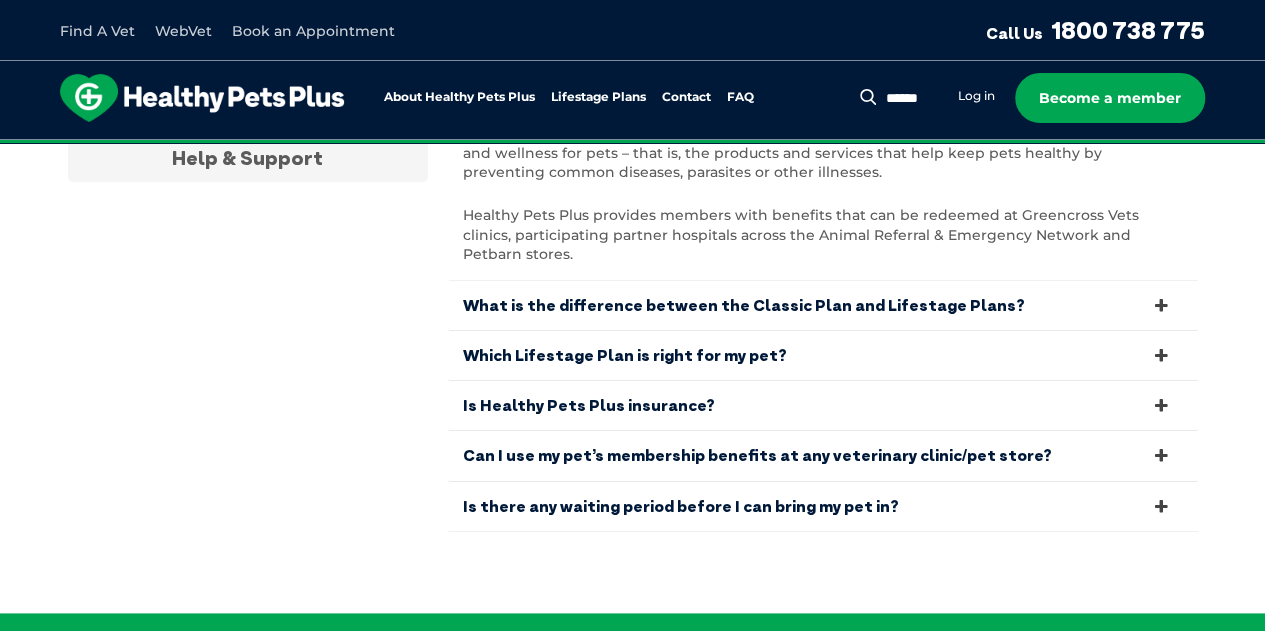 click at bounding box center (1161, 305) 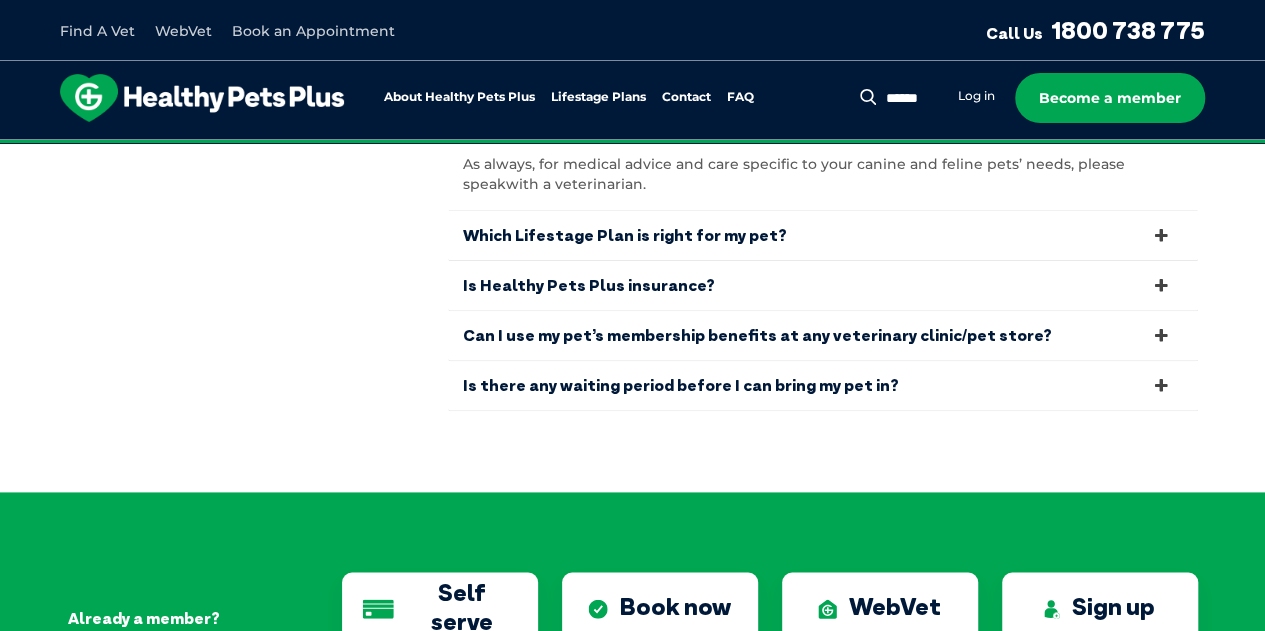 scroll, scrollTop: 5010, scrollLeft: 0, axis: vertical 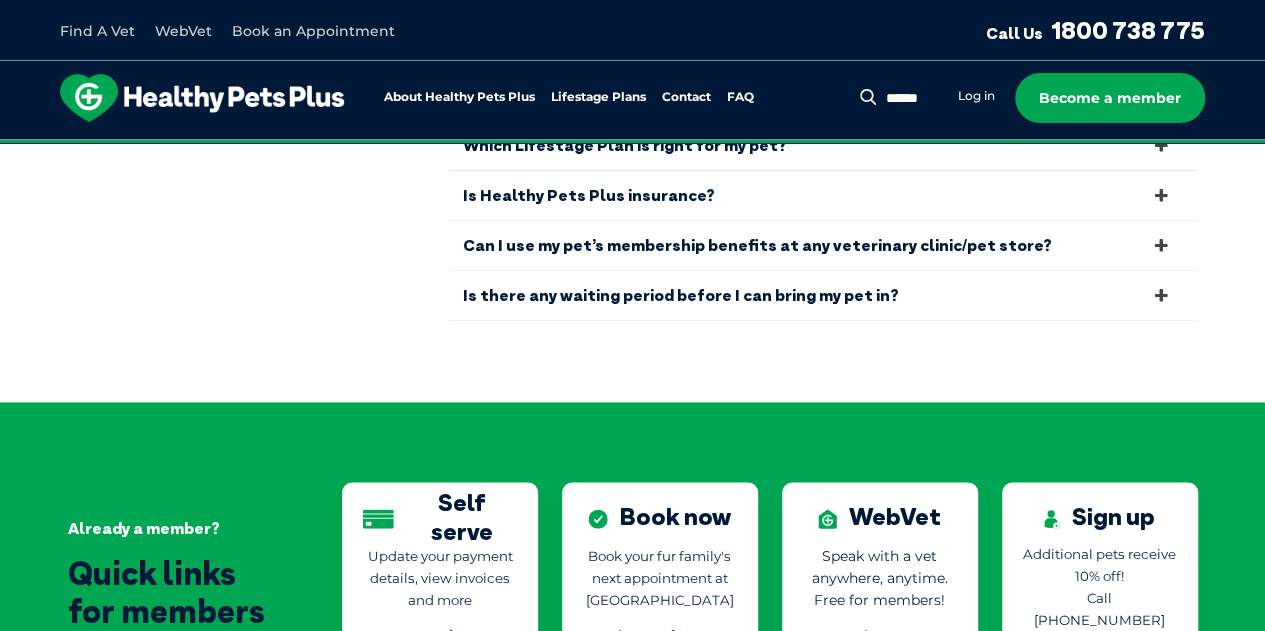 click at bounding box center [1161, 295] 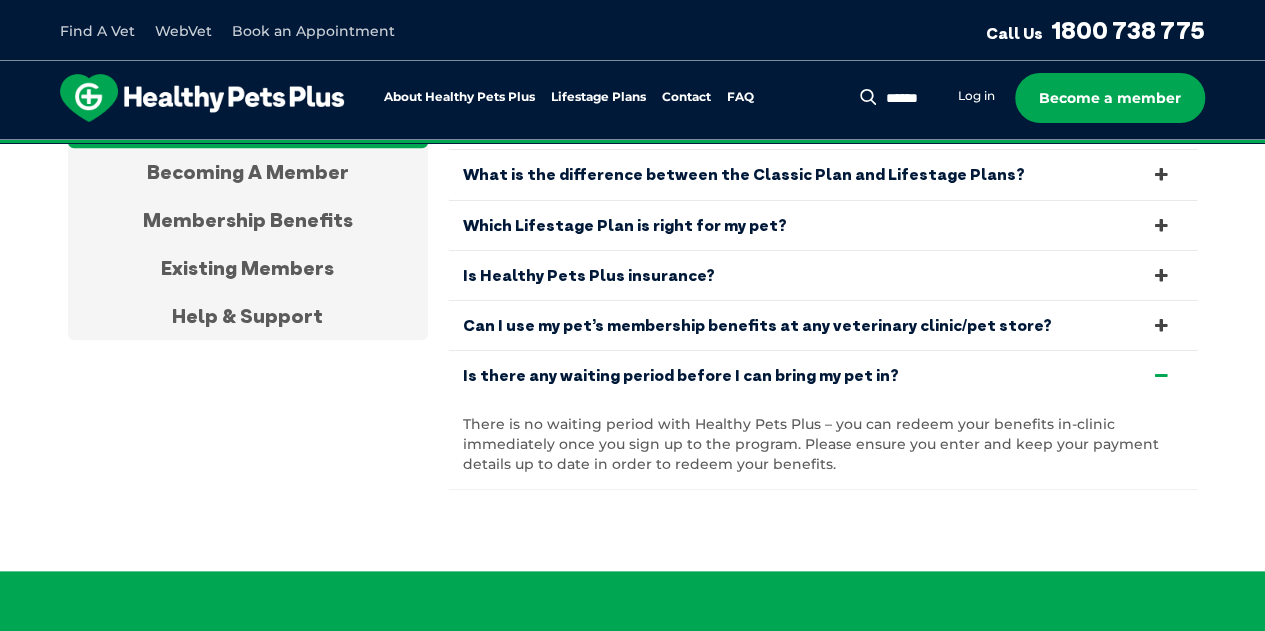 scroll, scrollTop: 4569, scrollLeft: 0, axis: vertical 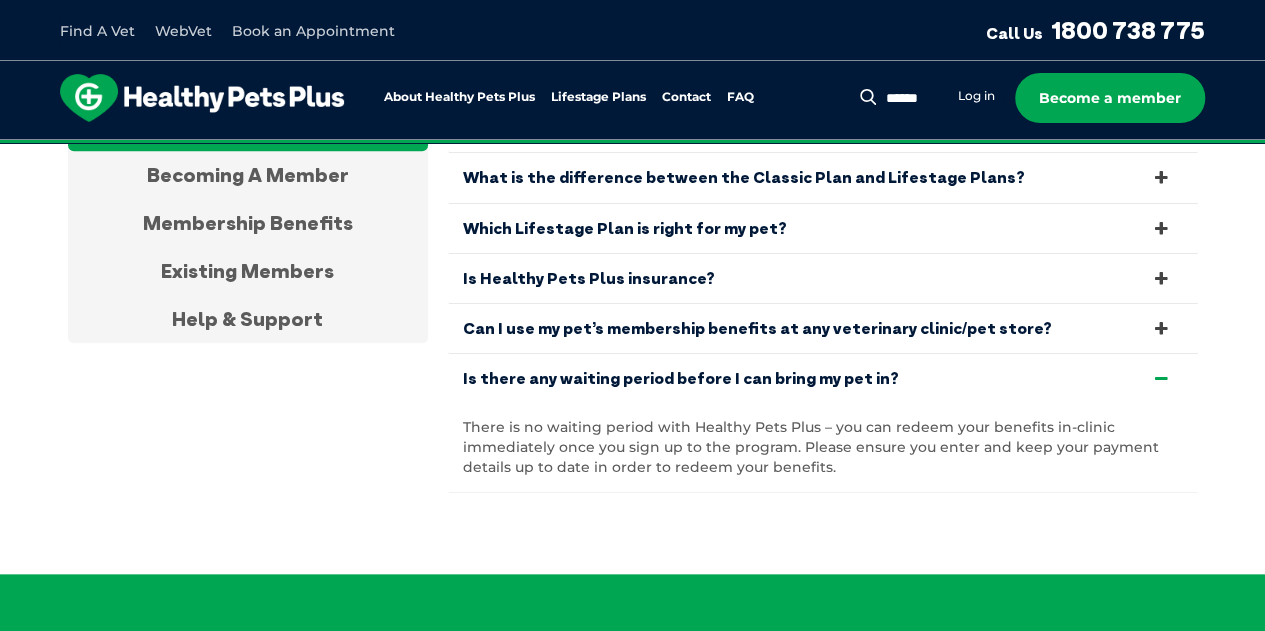 click on "Can I use my pet’s membership benefits at any veterinary clinic/pet store?" at bounding box center (823, 328) 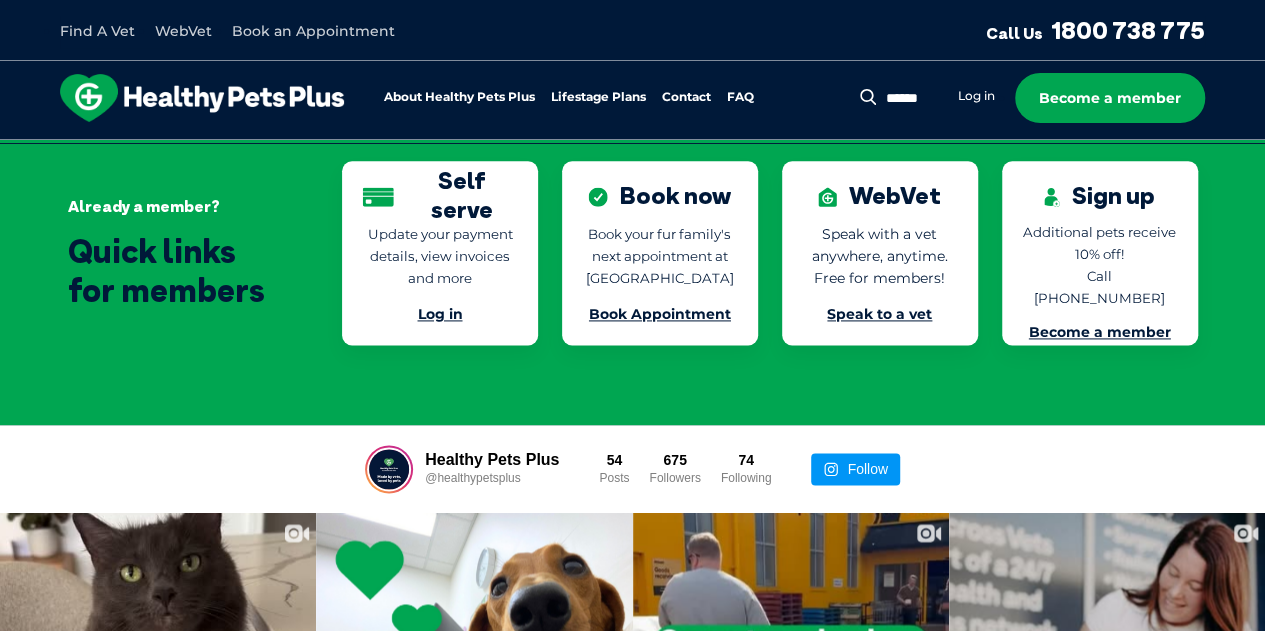 scroll, scrollTop: 5045, scrollLeft: 0, axis: vertical 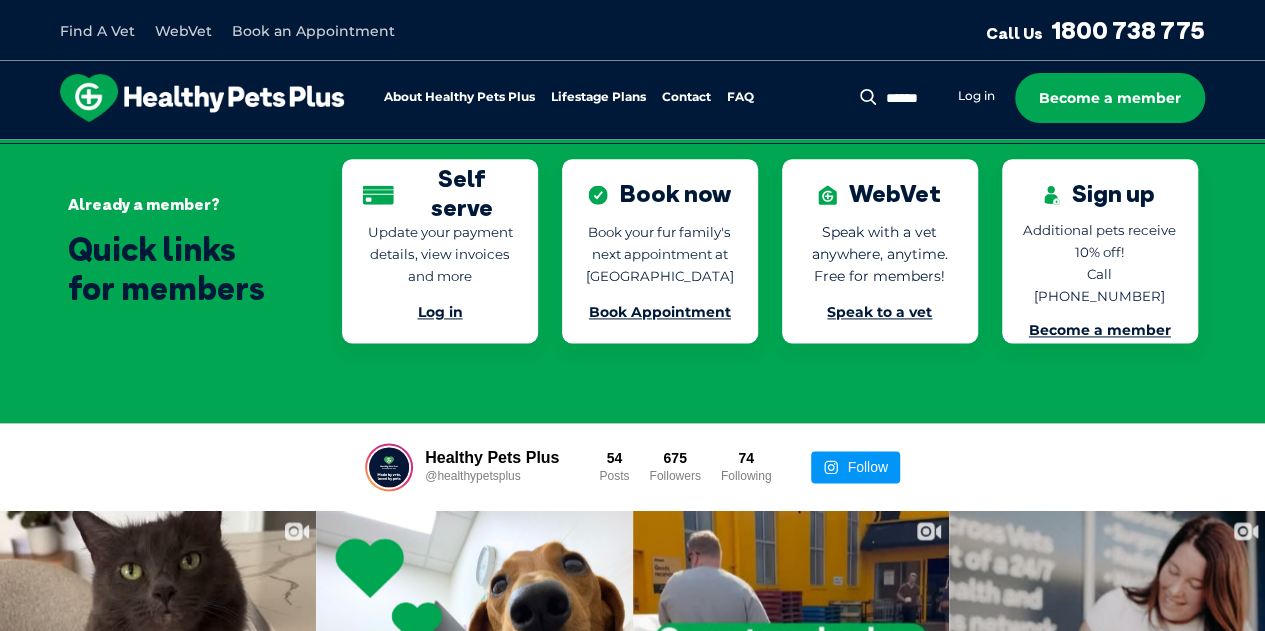 click on "Book Appointment" at bounding box center (660, 312) 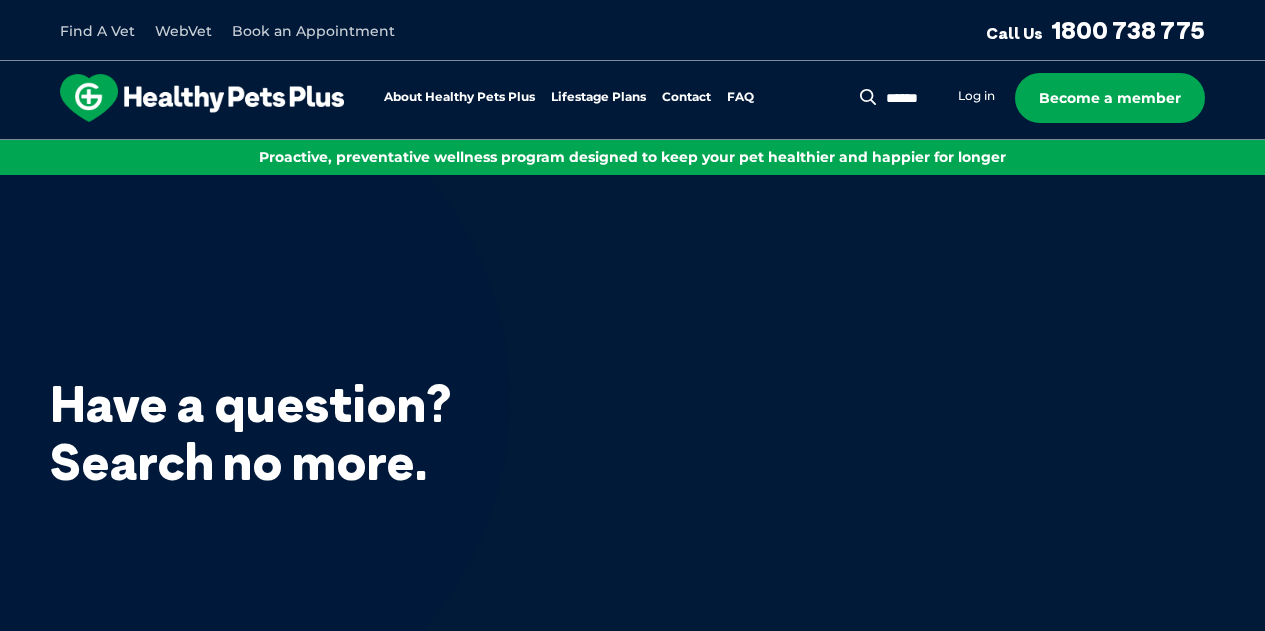 scroll, scrollTop: 0, scrollLeft: 0, axis: both 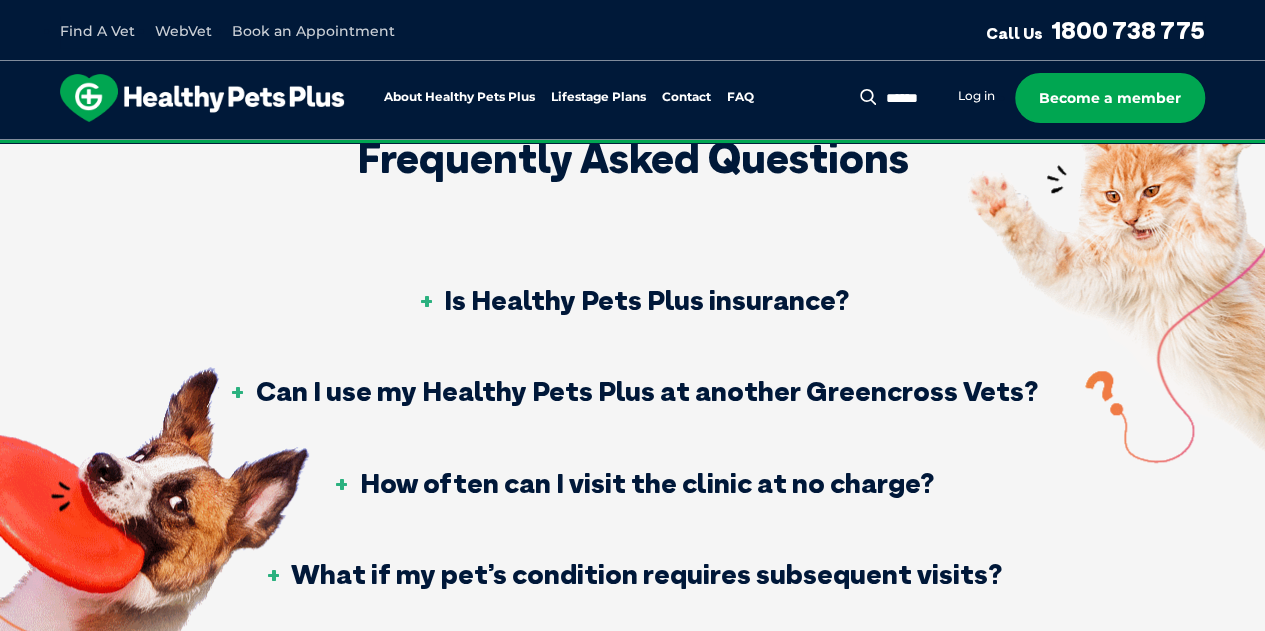 click on "Is Healthy Pets Plus insurance?" at bounding box center [632, 300] 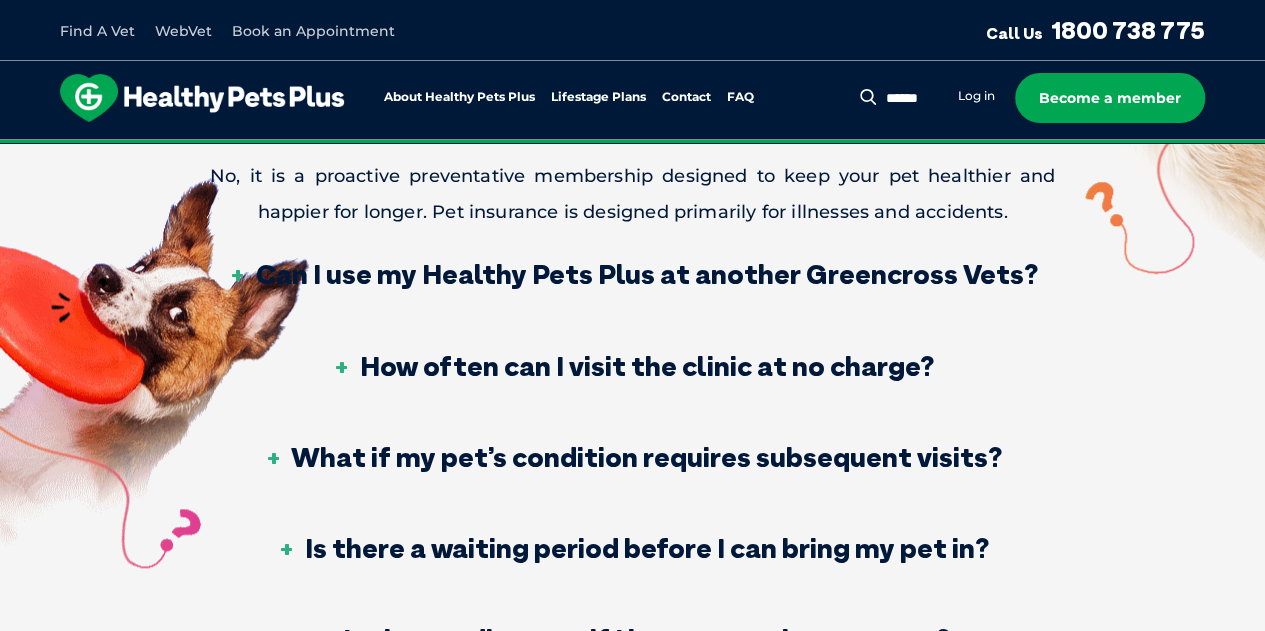 scroll, scrollTop: 798, scrollLeft: 0, axis: vertical 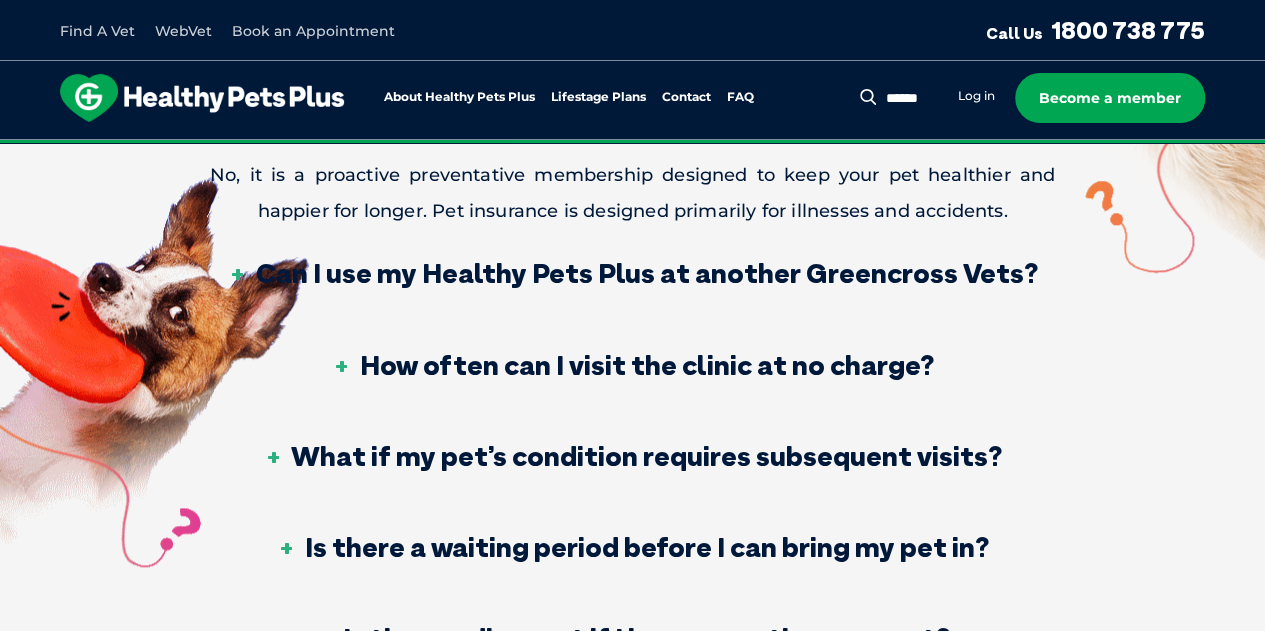 click on "Can I use my Healthy Pets Plus at another Greencross Vets?" at bounding box center [633, 273] 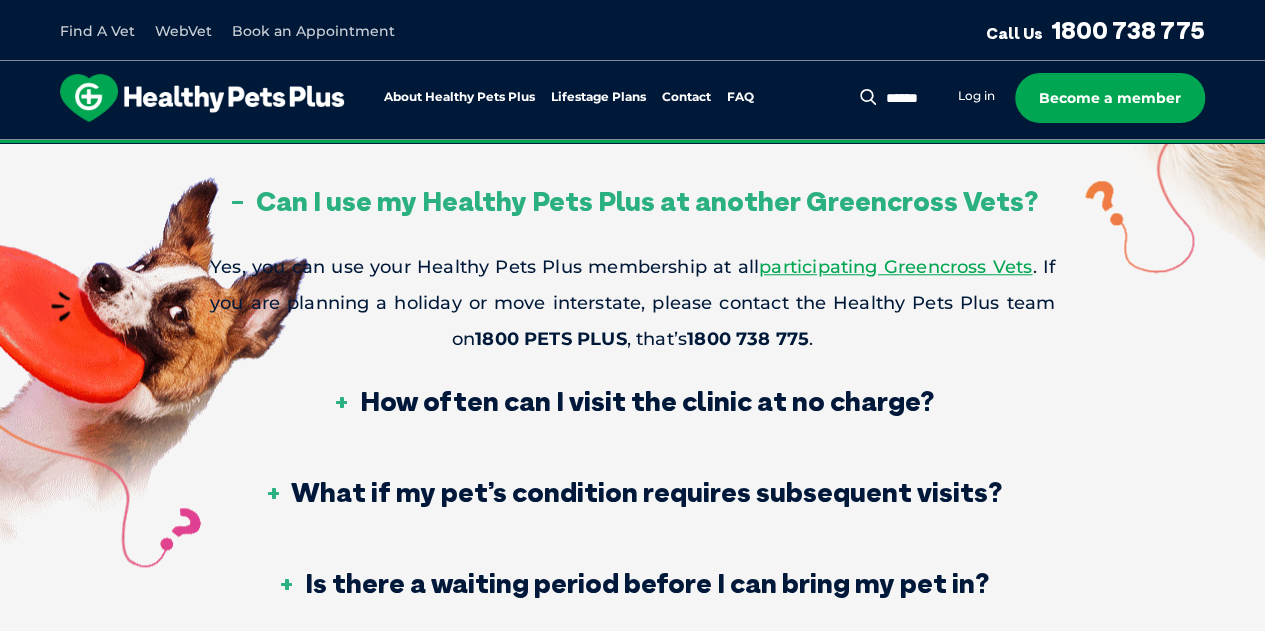 scroll, scrollTop: 830, scrollLeft: 0, axis: vertical 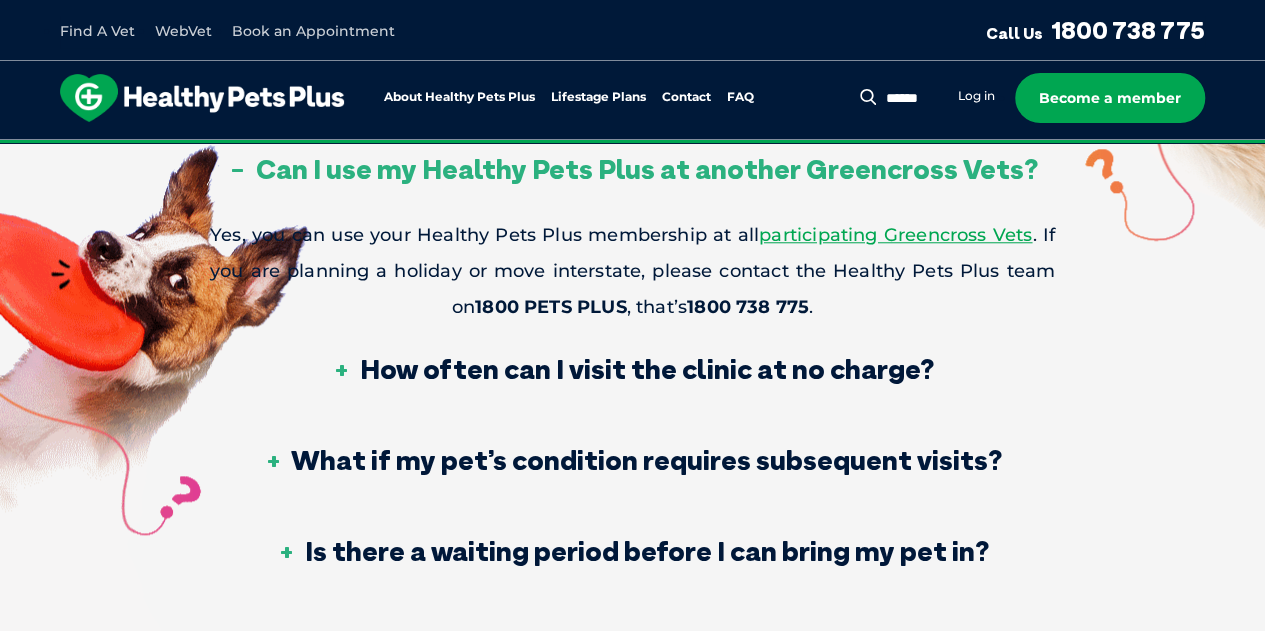 click on "How often can I visit the clinic at no charge?" at bounding box center (633, 369) 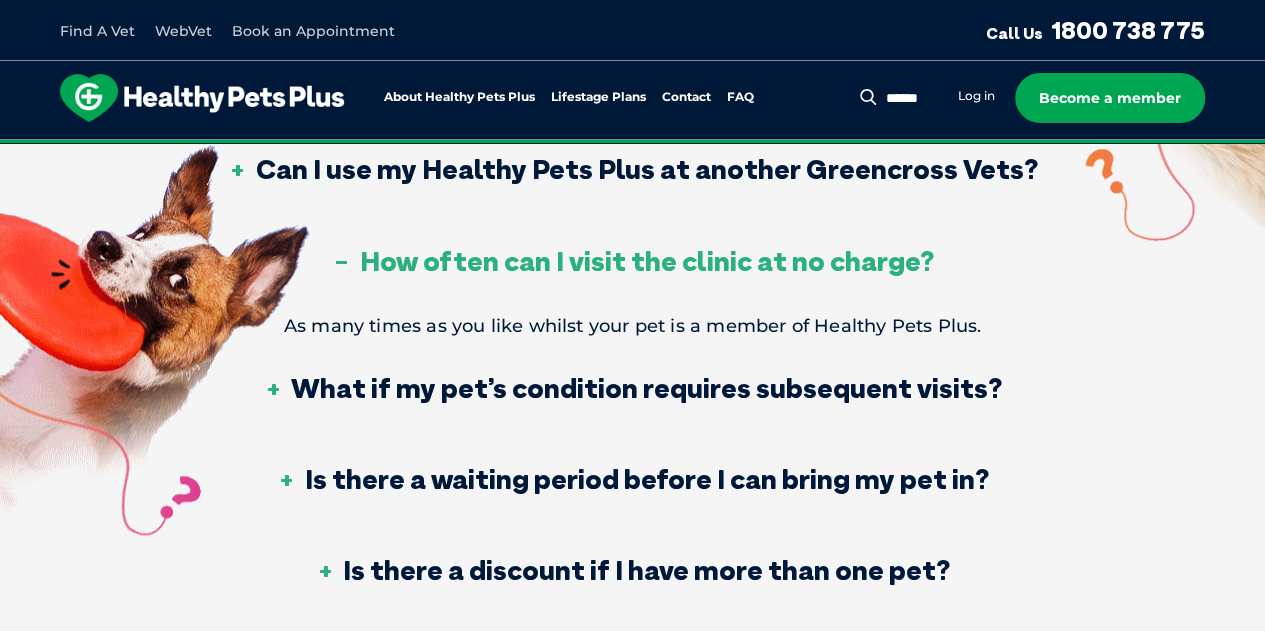 scroll, scrollTop: 868, scrollLeft: 0, axis: vertical 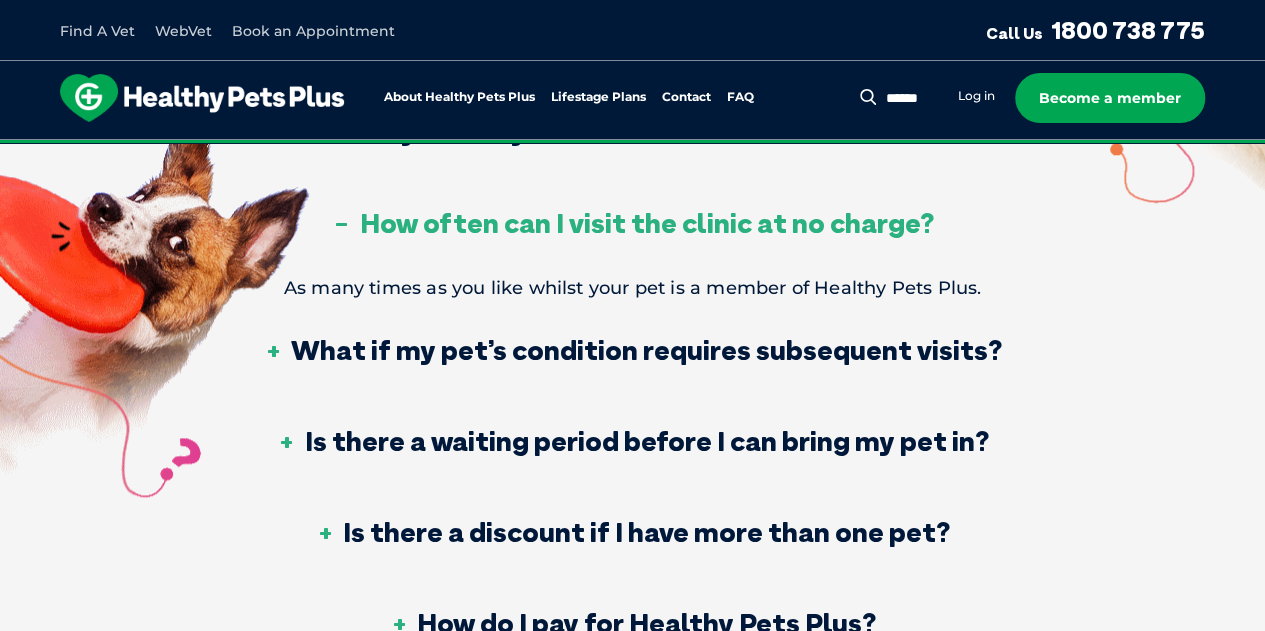 click on "What if my pet’s condition requires subsequent visits?" at bounding box center [632, 350] 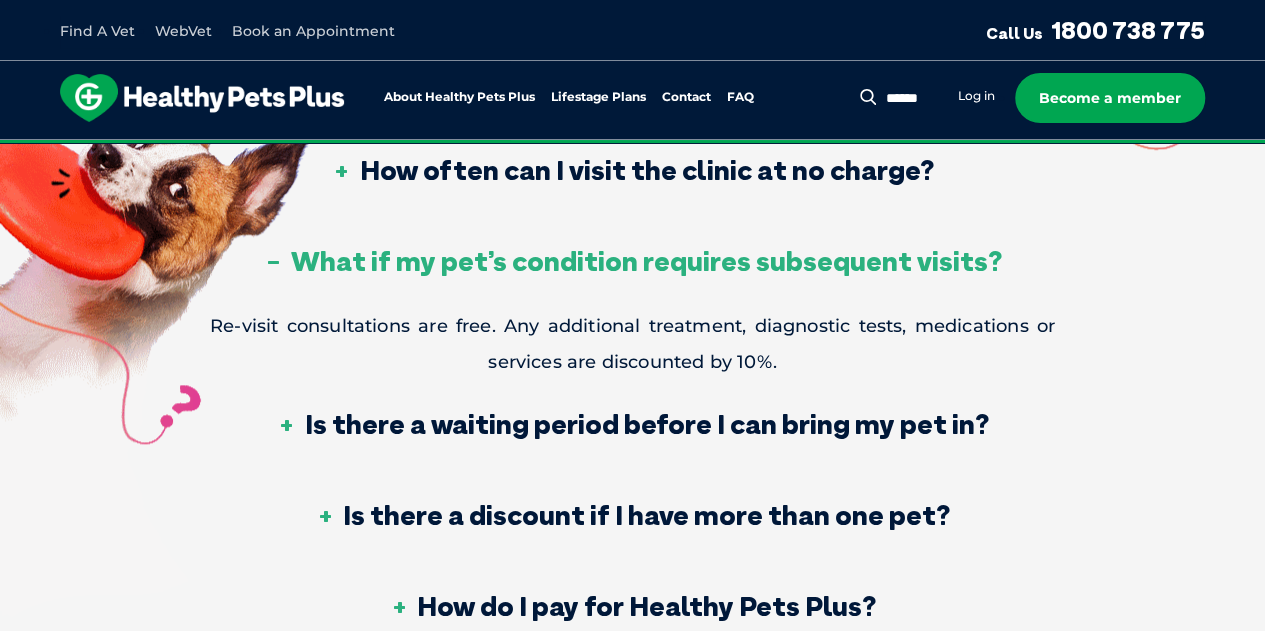 scroll, scrollTop: 922, scrollLeft: 0, axis: vertical 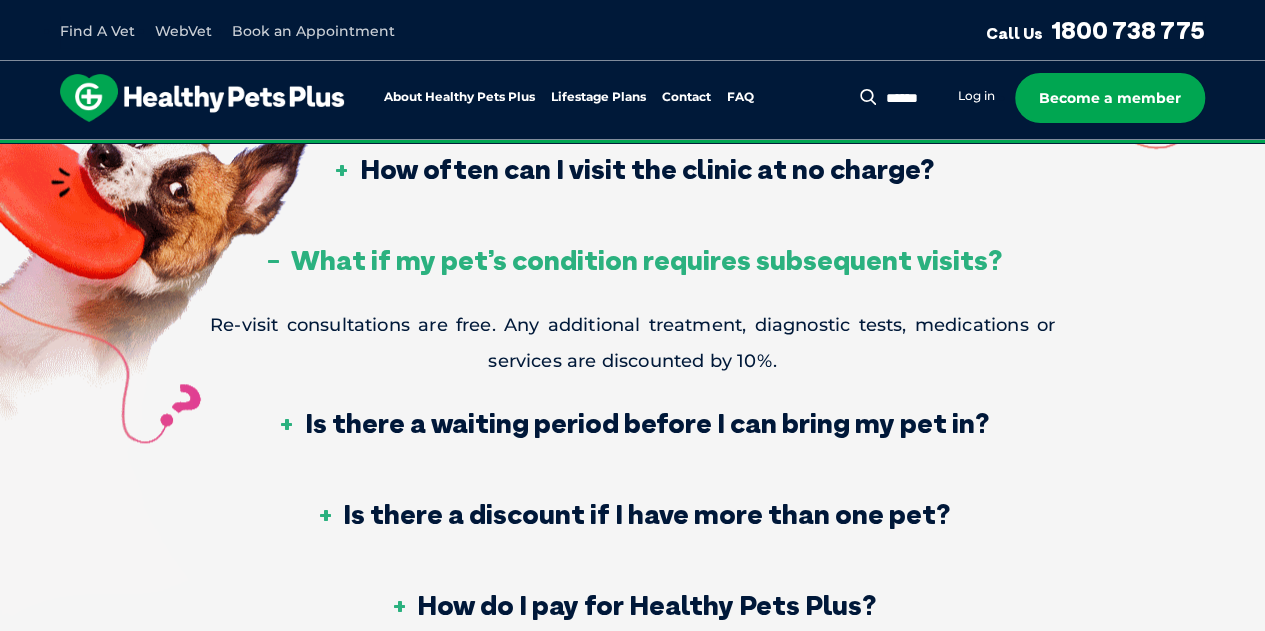 click on "Is there a waiting period before I can bring my pet in?" at bounding box center [633, 423] 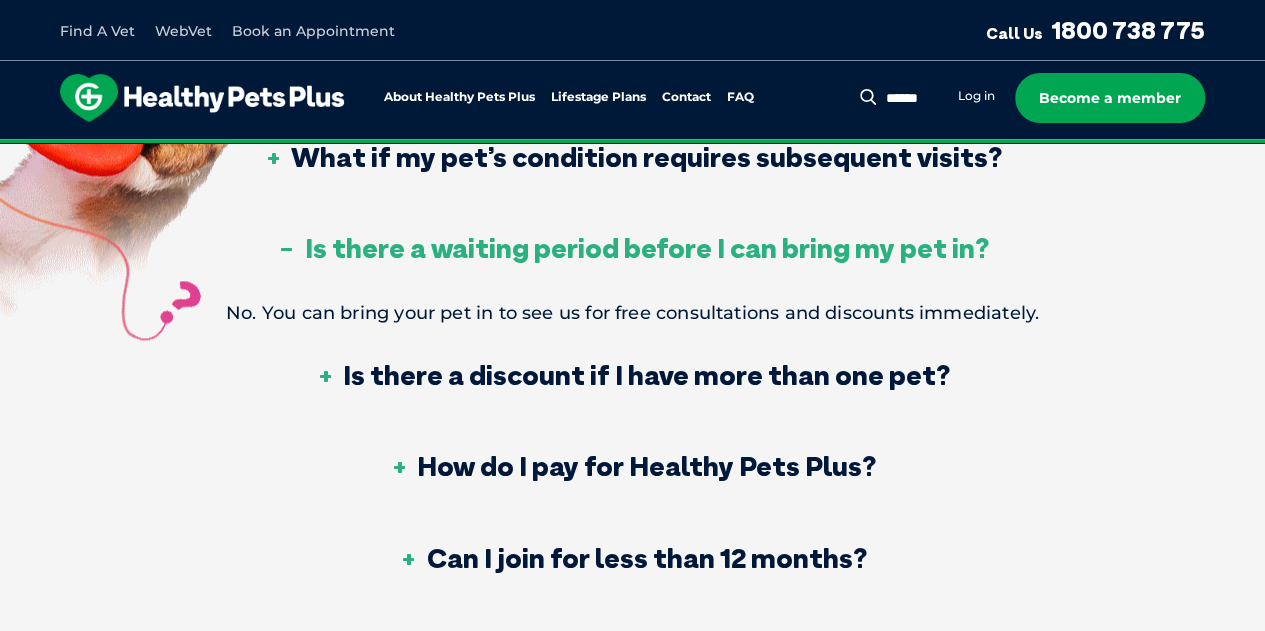 scroll, scrollTop: 1038, scrollLeft: 0, axis: vertical 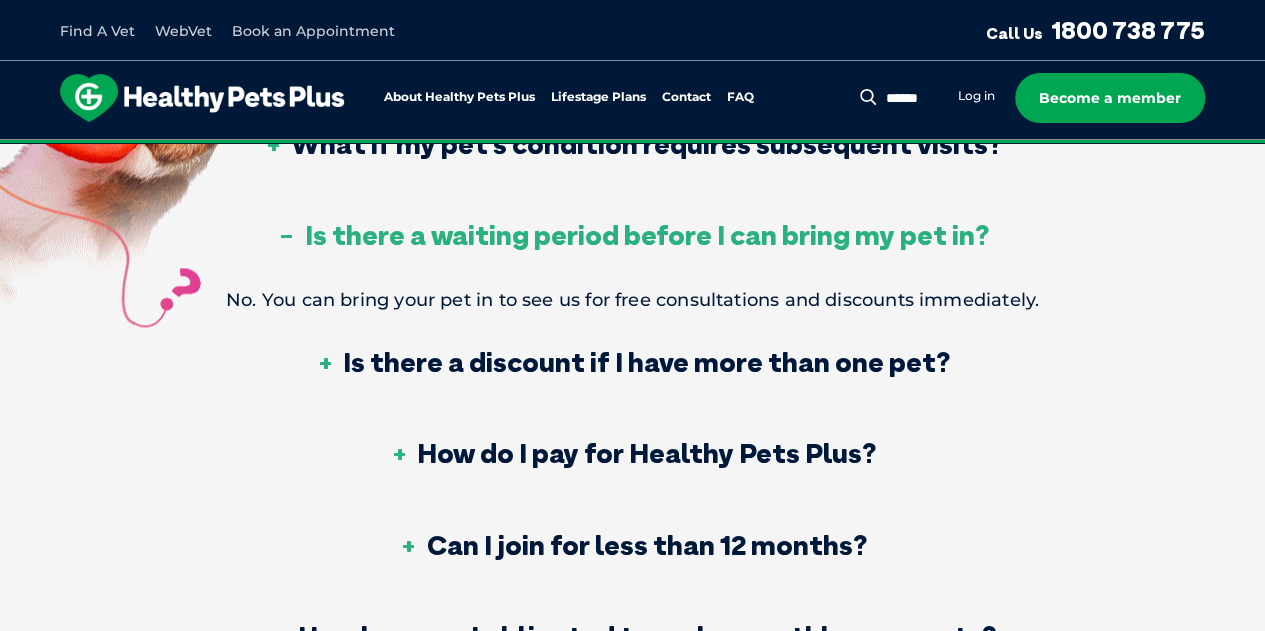 click on "Is there a discount if I have more than one pet?" at bounding box center [632, 362] 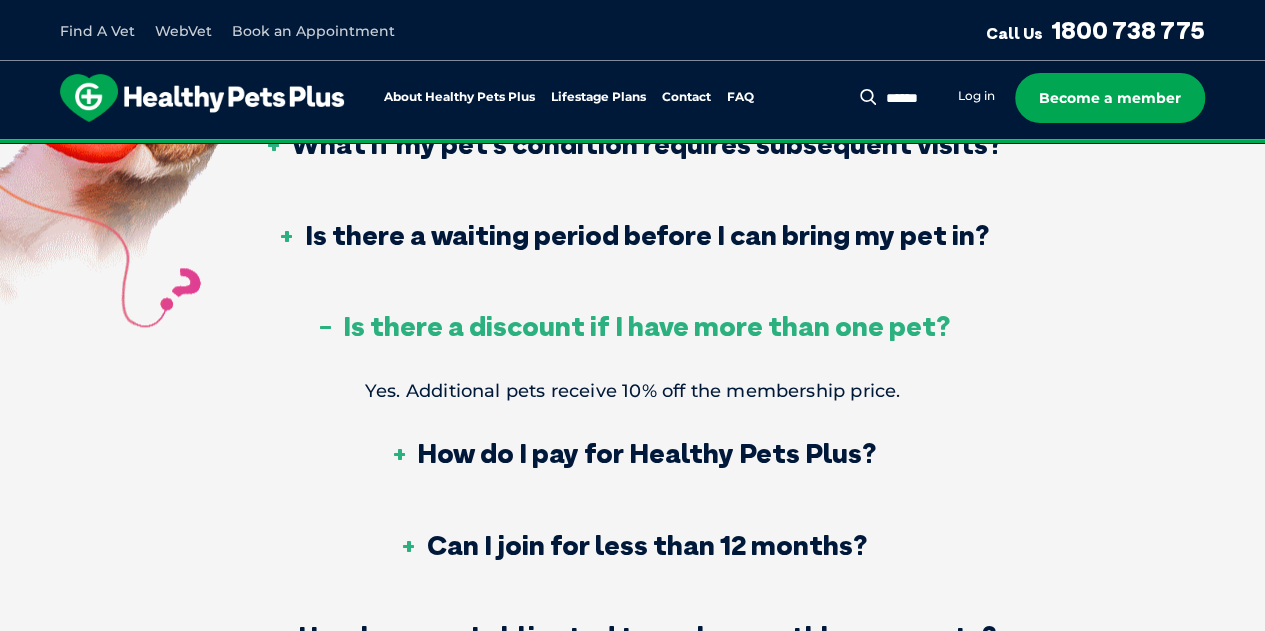 click on "How do I pay for Healthy Pets Plus?" at bounding box center [632, 453] 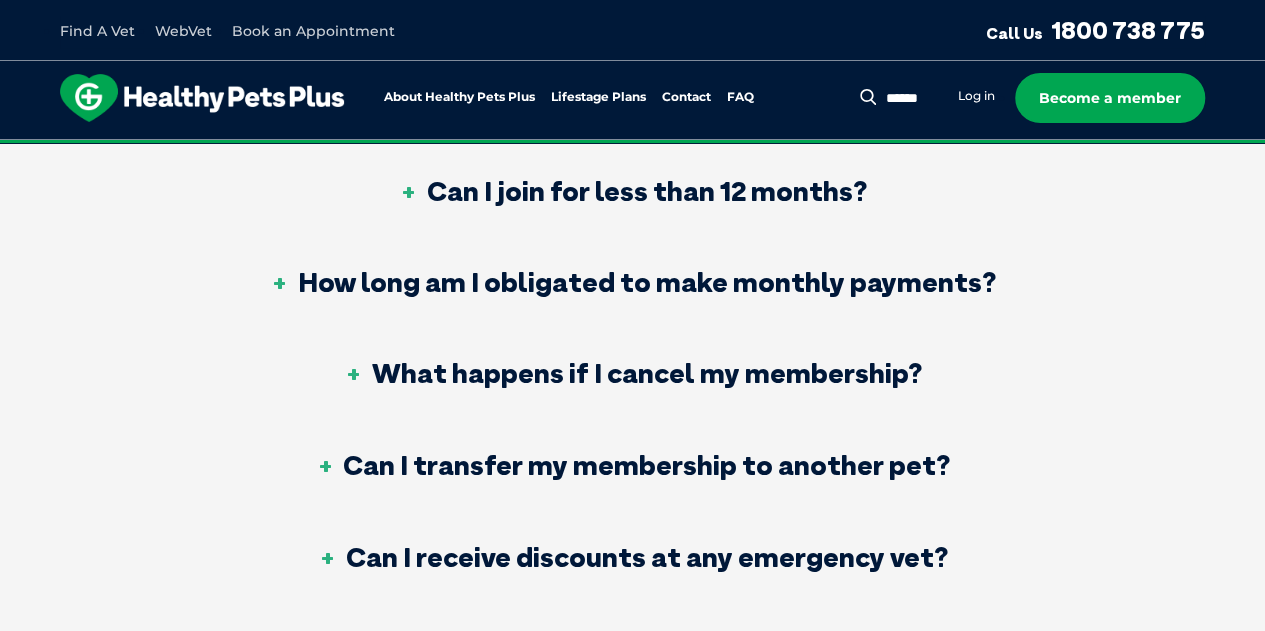 scroll, scrollTop: 1501, scrollLeft: 0, axis: vertical 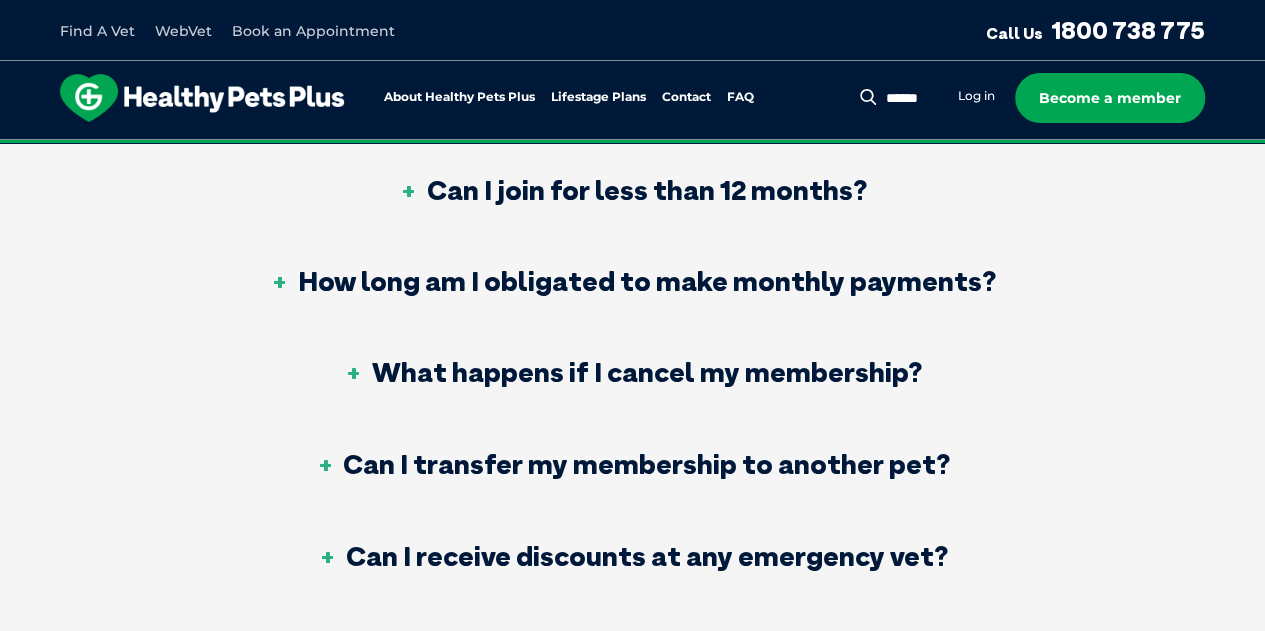 click on "What happens if I cancel my membership?" at bounding box center [633, 372] 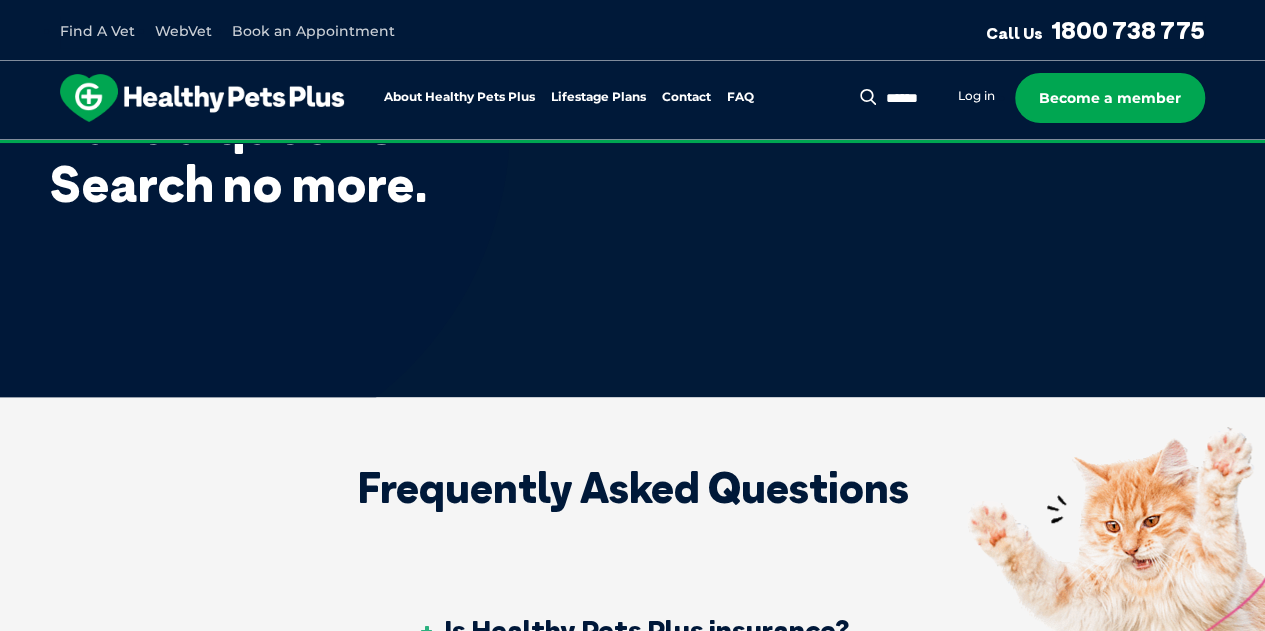 scroll, scrollTop: 0, scrollLeft: 0, axis: both 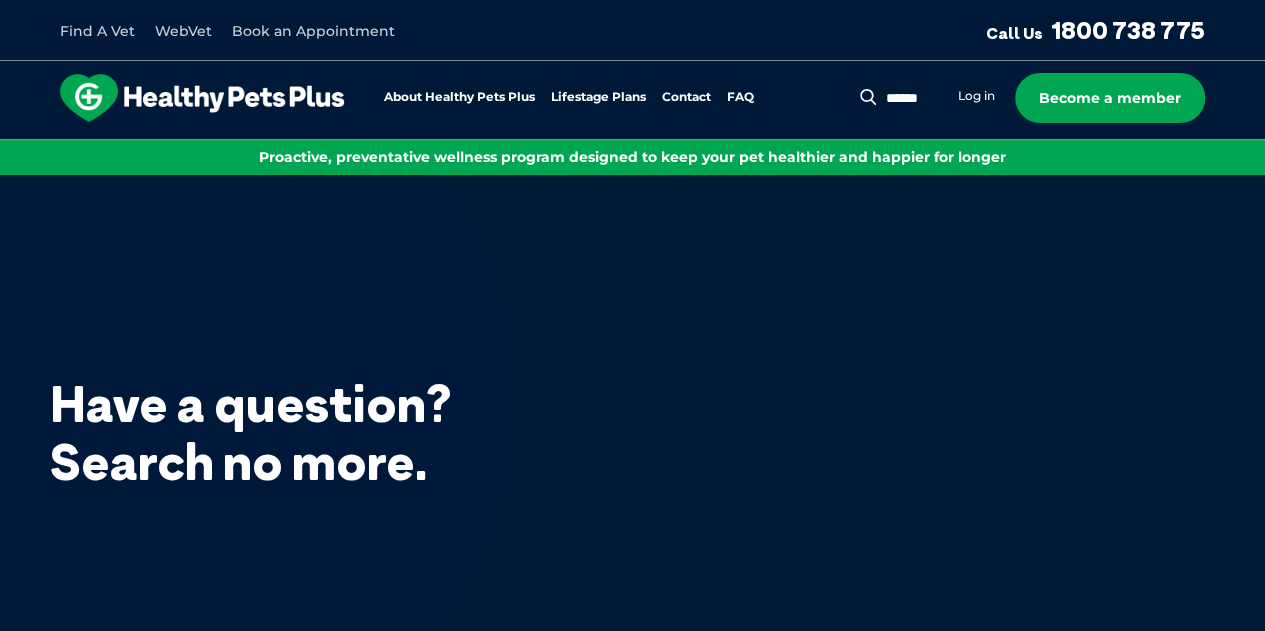 click on "About Healthy Pets Plus" at bounding box center [459, 97] 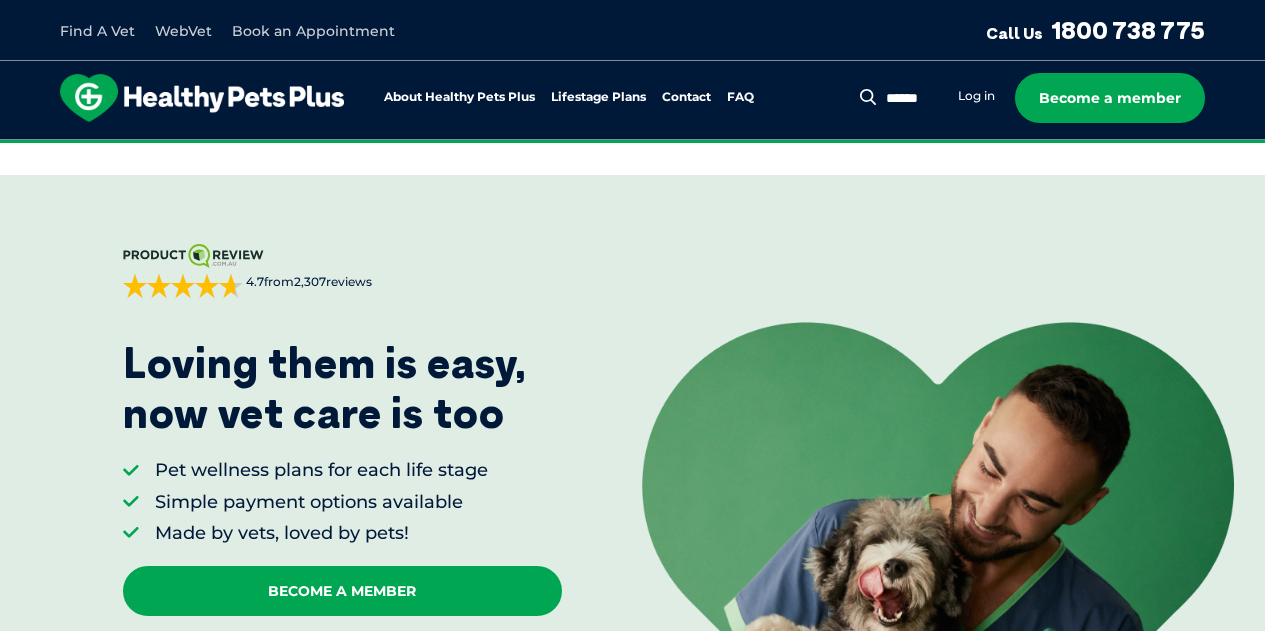 scroll, scrollTop: 2496, scrollLeft: 0, axis: vertical 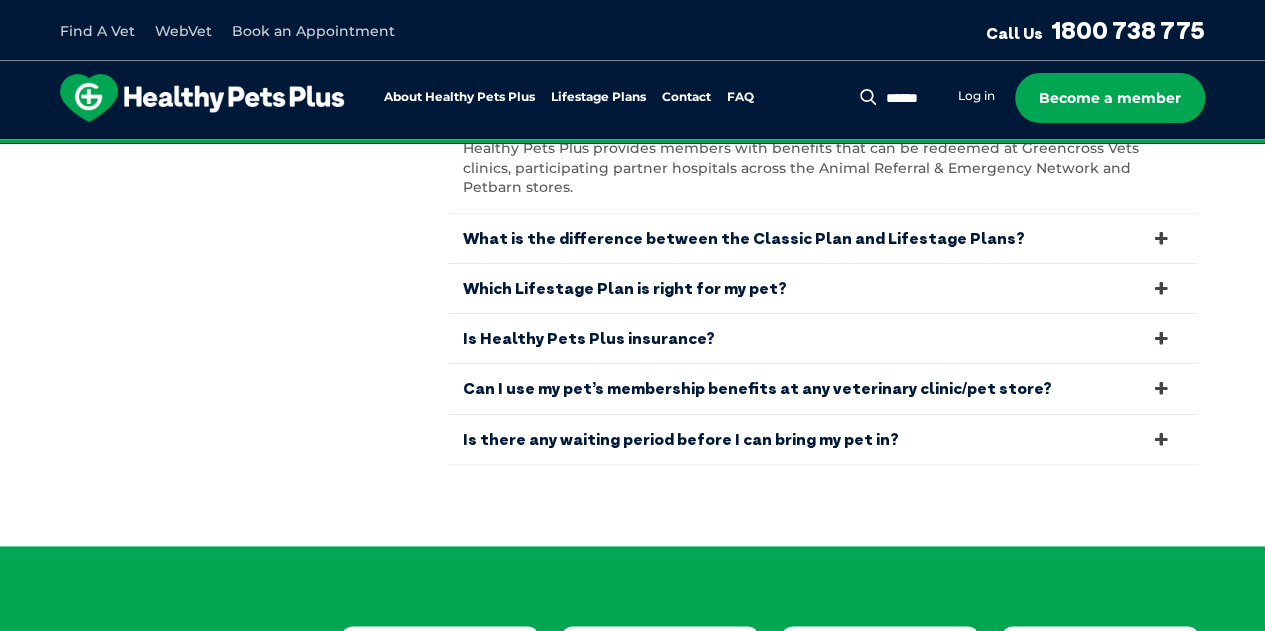 click on "Is there any waiting period before I can bring my pet in?" at bounding box center [823, 439] 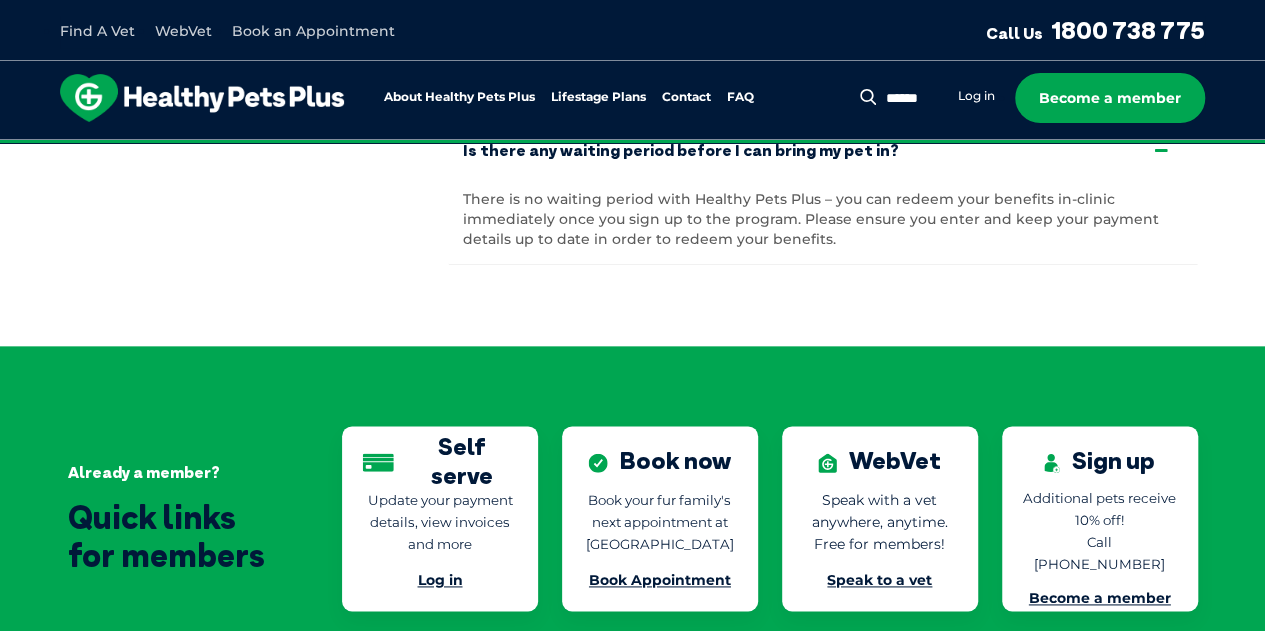 drag, startPoint x: 839, startPoint y: 426, endPoint x: 836, endPoint y: 415, distance: 11.401754 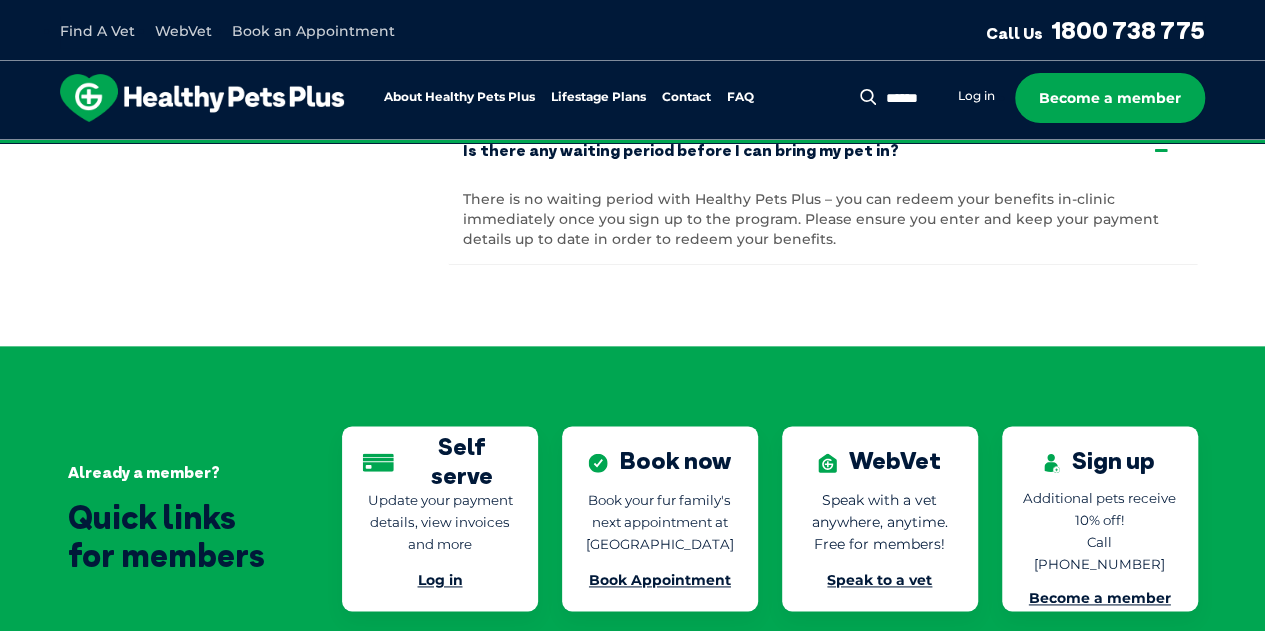click on "Frequently asked questions
About Healthy Pets Plus
Becoming A Member
Membership Benefits
Existing Members
Help & Support" at bounding box center [632, 31] 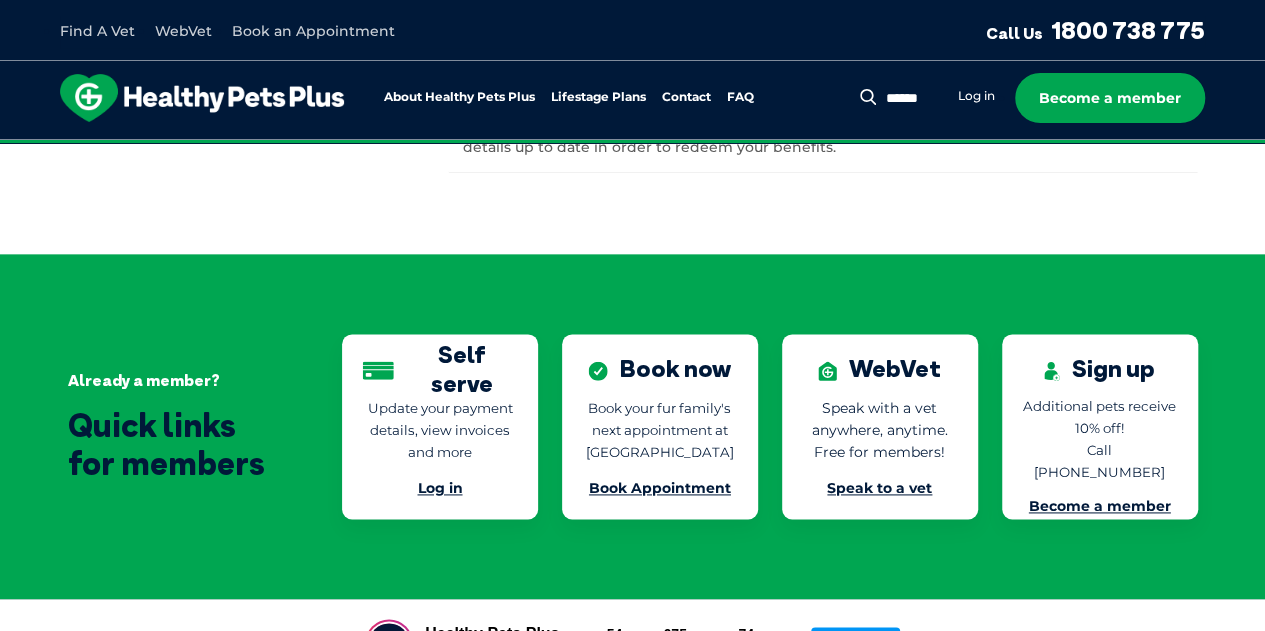 scroll, scrollTop: 4888, scrollLeft: 0, axis: vertical 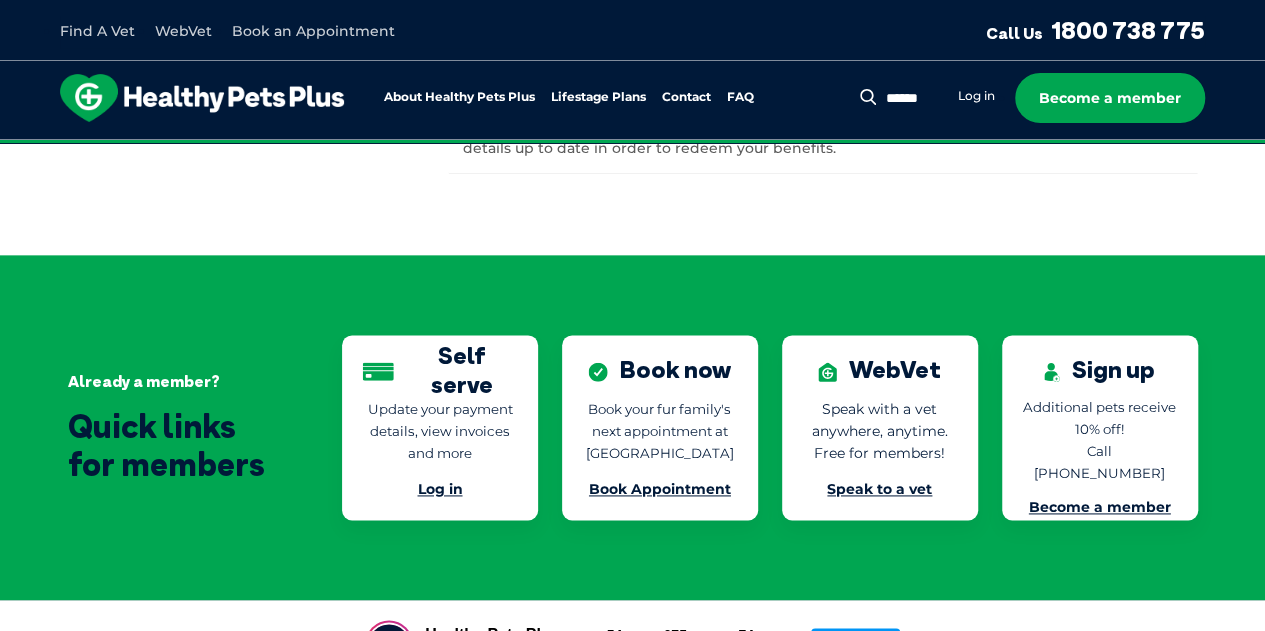 click on "Book Appointment" at bounding box center (660, 489) 